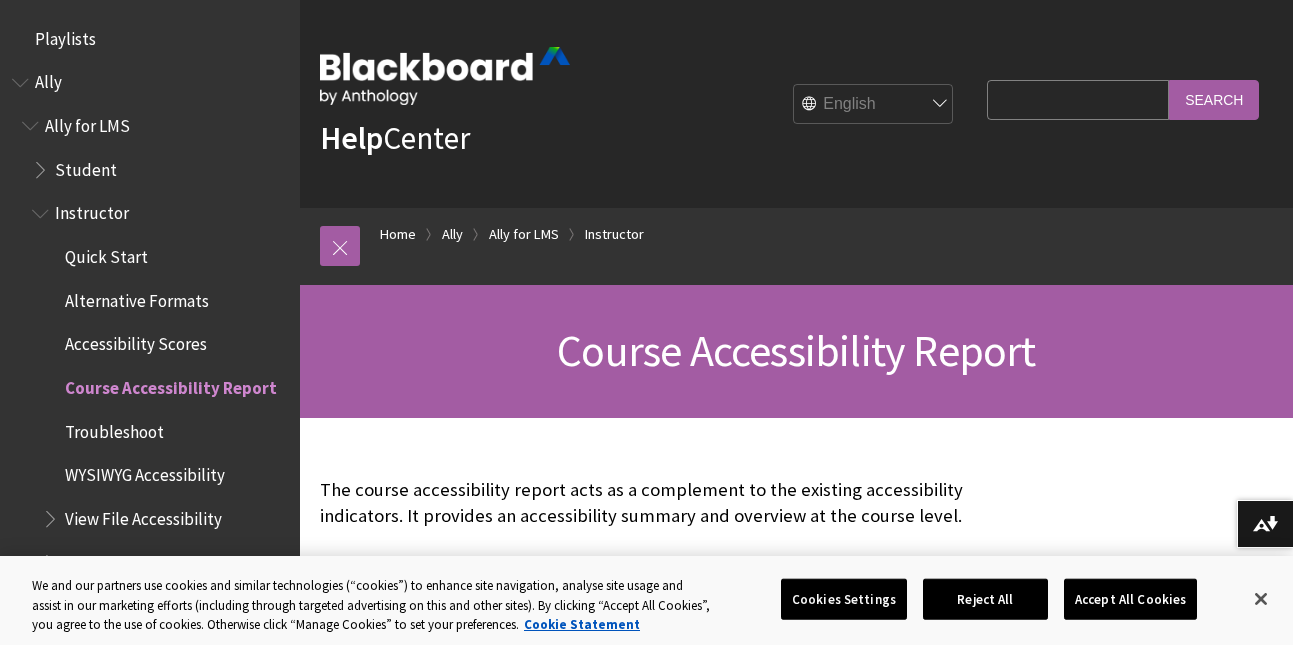 scroll, scrollTop: 0, scrollLeft: 0, axis: both 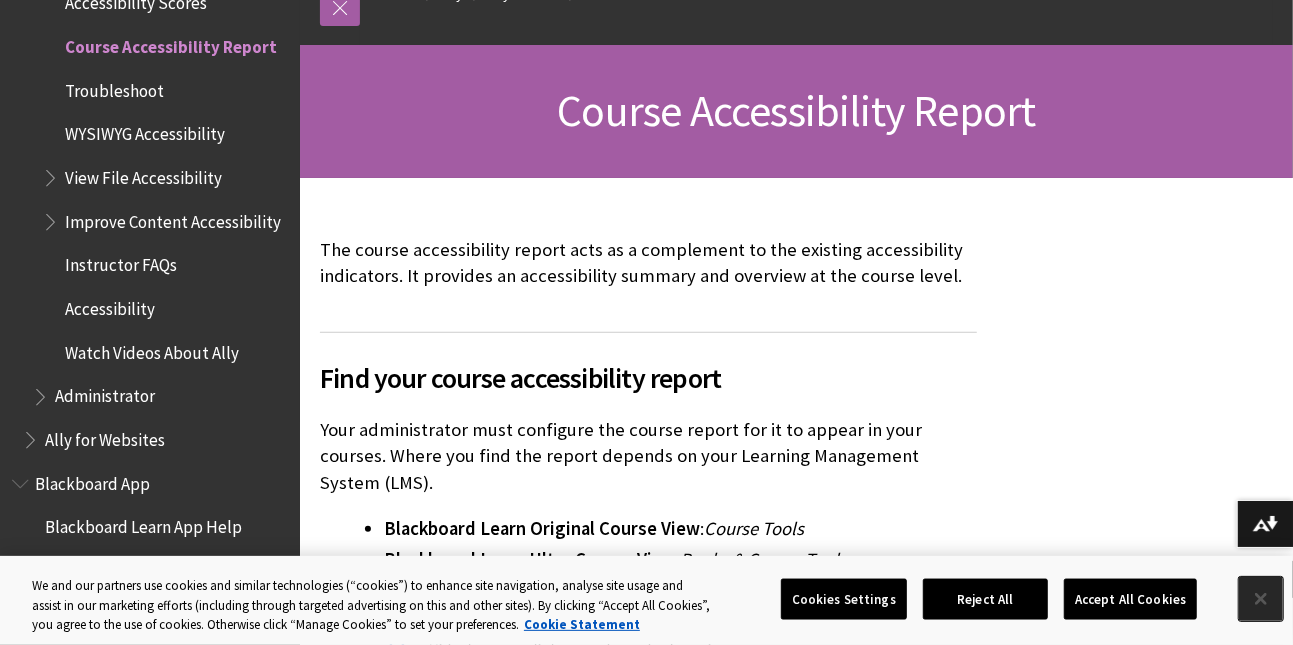 click at bounding box center (1261, 599) 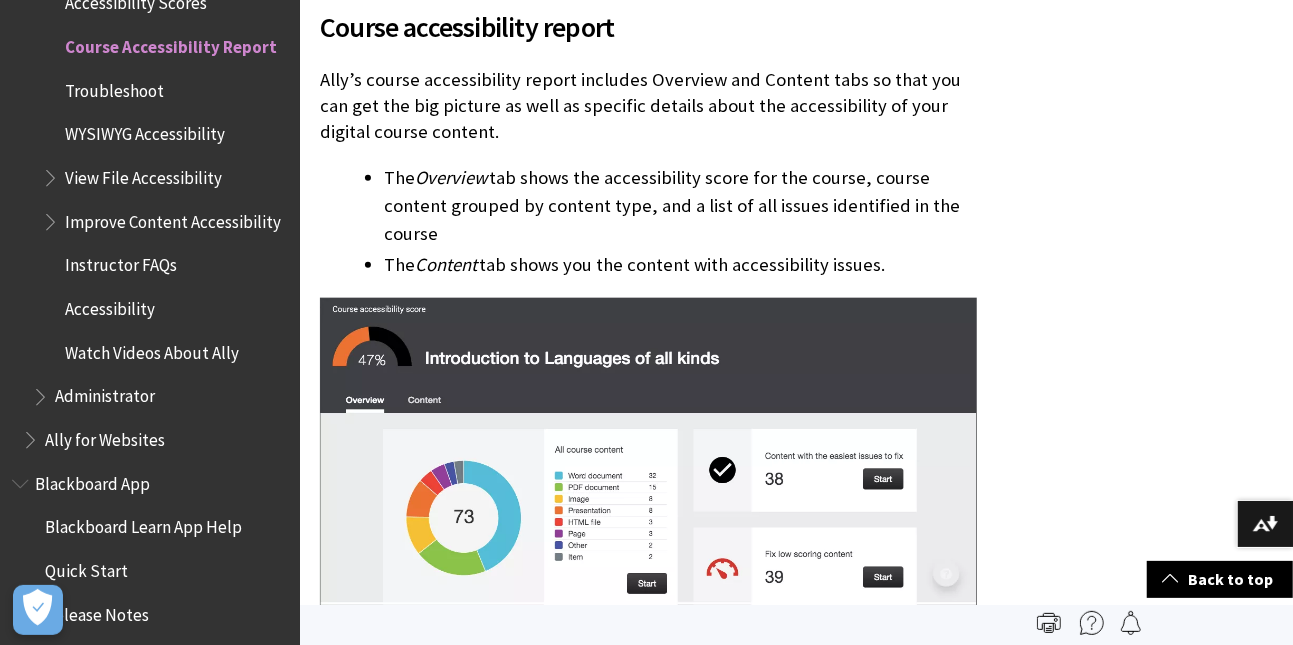 scroll, scrollTop: 960, scrollLeft: 0, axis: vertical 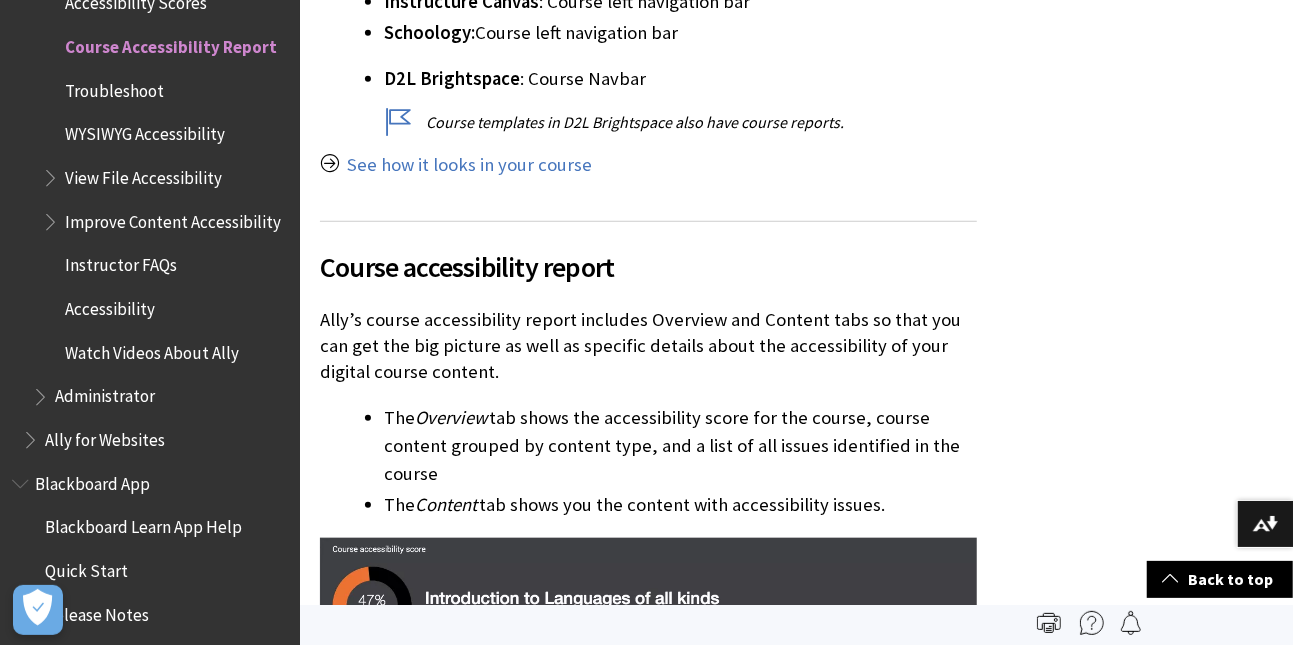 drag, startPoint x: 320, startPoint y: 284, endPoint x: 907, endPoint y: 463, distance: 613.6856 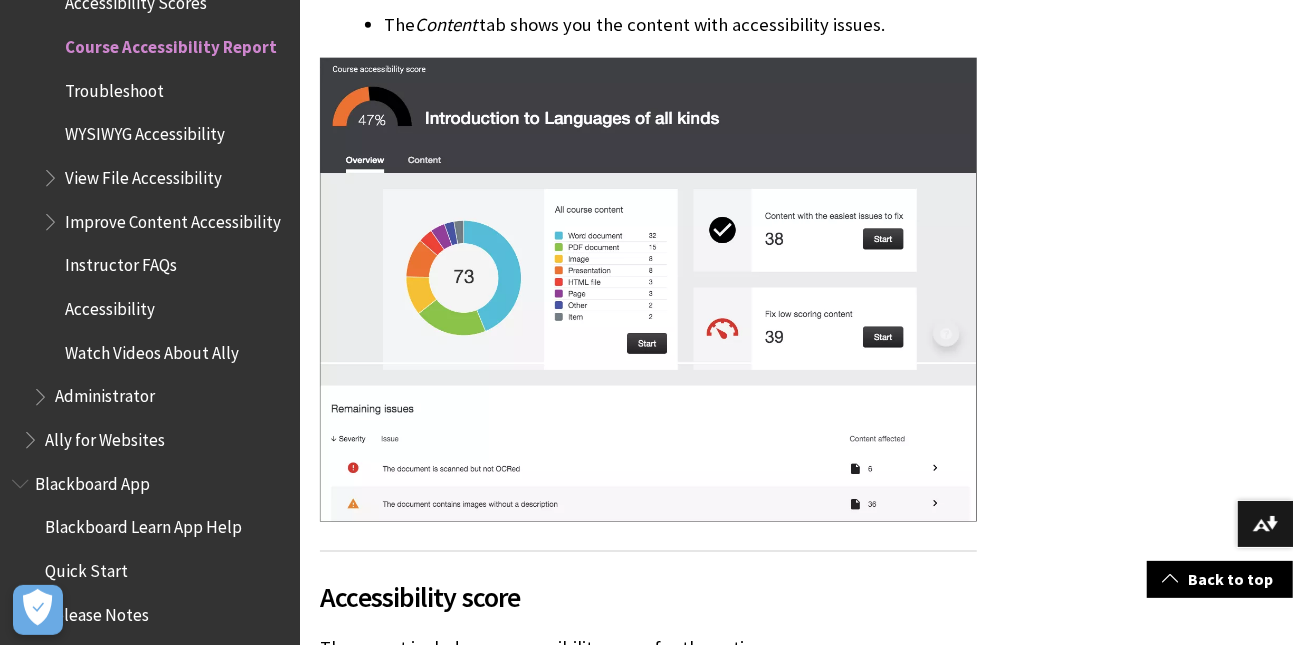 scroll, scrollTop: 1679, scrollLeft: 0, axis: vertical 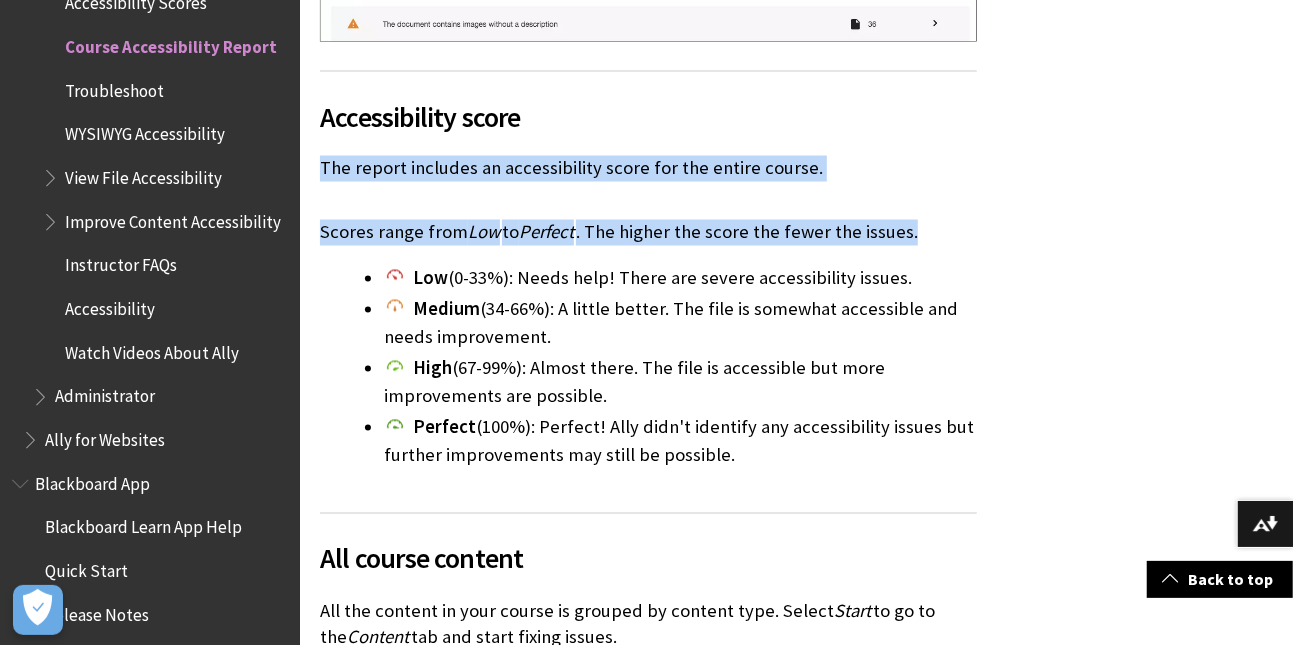 drag, startPoint x: 321, startPoint y: 382, endPoint x: 944, endPoint y: 195, distance: 650.45984 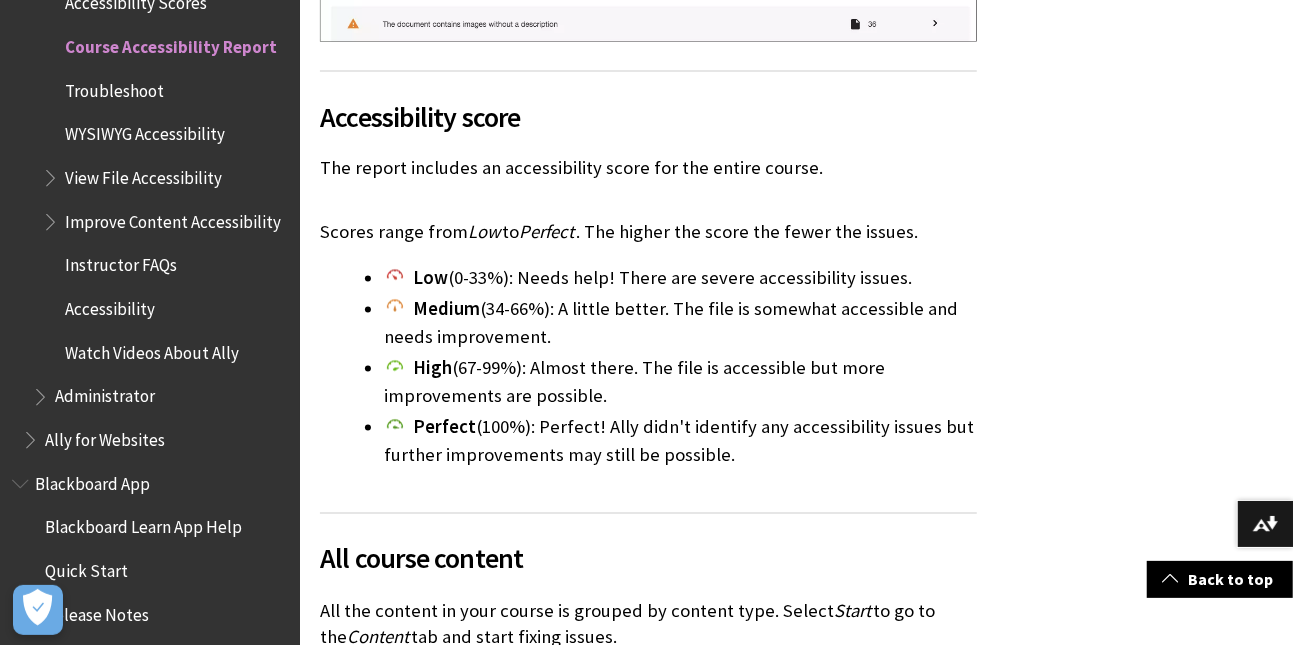 click on ":  Course Tools :" at bounding box center [796, 2889] 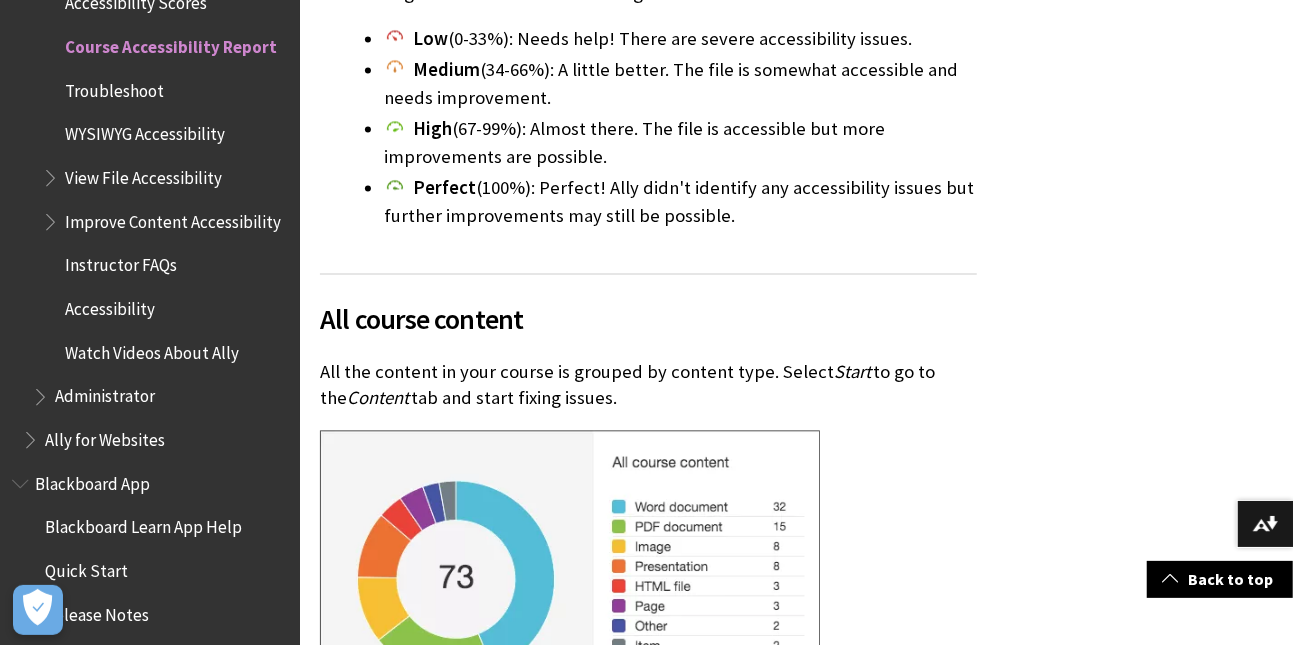 scroll, scrollTop: 2400, scrollLeft: 0, axis: vertical 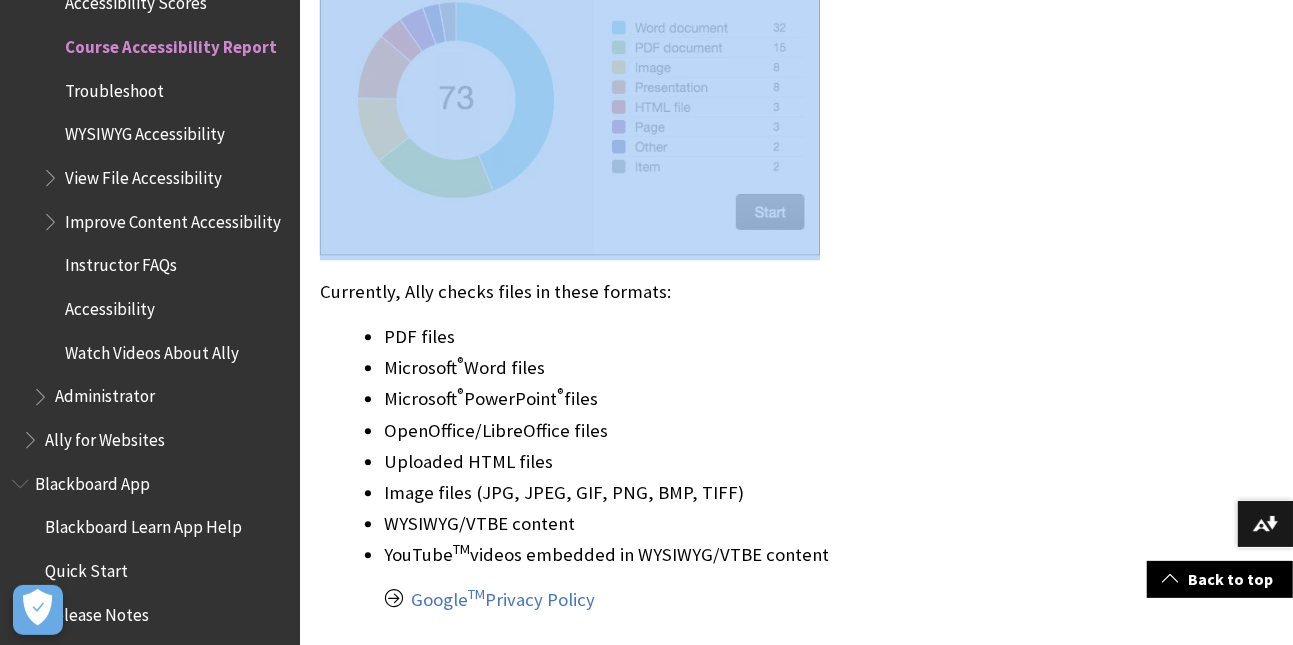 drag, startPoint x: 322, startPoint y: 105, endPoint x: 817, endPoint y: 523, distance: 647.8804 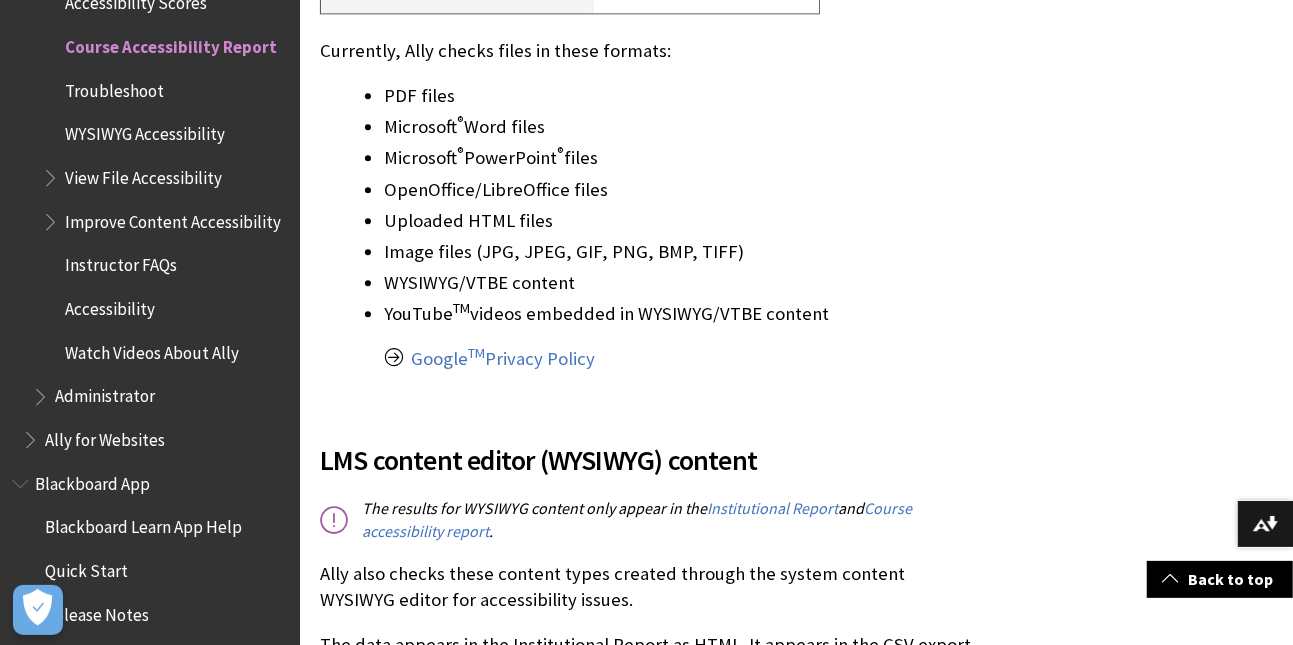 scroll, scrollTop: 3120, scrollLeft: 0, axis: vertical 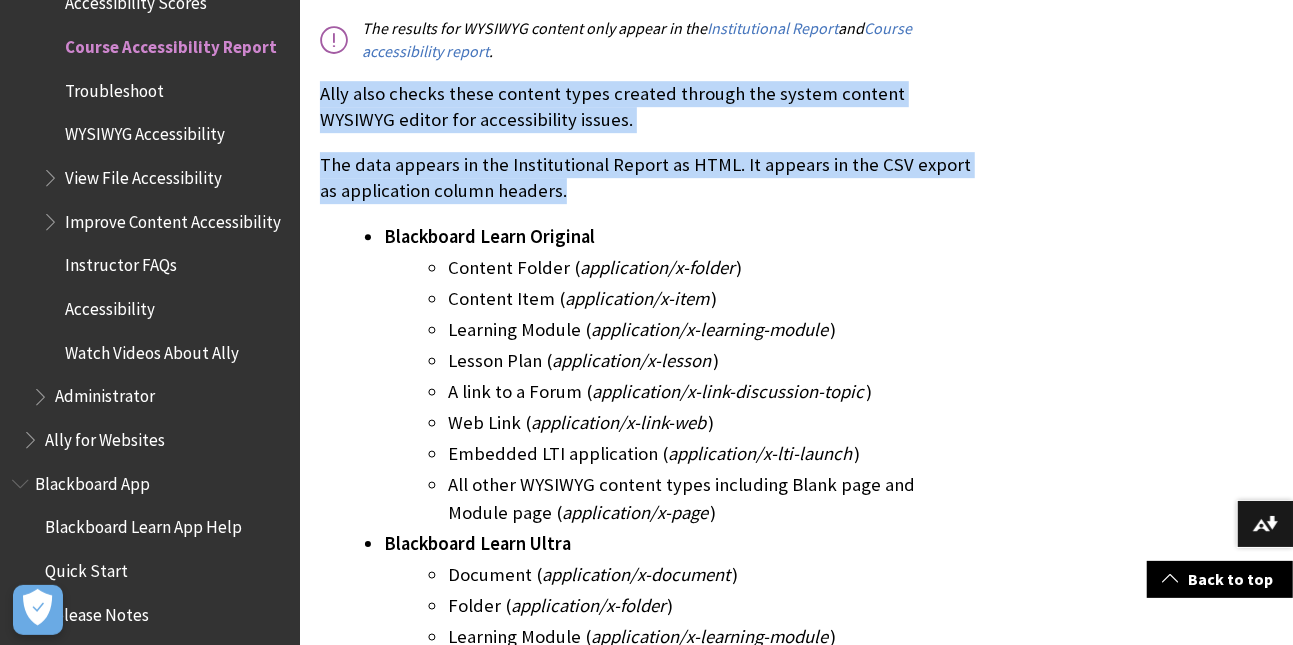 drag, startPoint x: 323, startPoint y: 307, endPoint x: 875, endPoint y: 193, distance: 563.6488 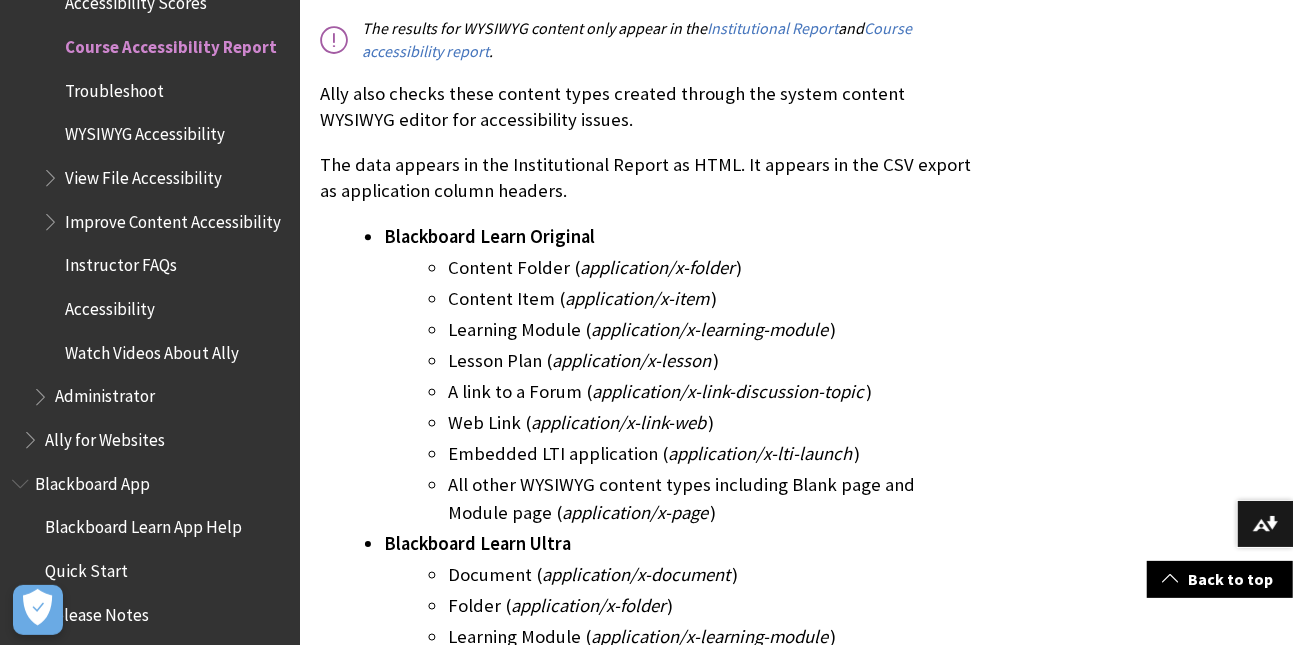 click on "The course accessibility report acts as a complement to the existing accessibility indicators. It provides an accessibility summary and overview at the course level.
Find your course accessibility report Your administrator must configure the course report for it to appear in your courses. Where you find the report depends on your Learning Management System (LMS). Blackboard Learn Original Course View :  Course Tools Blackboard Learn Ultra Course View :  Books & Course Tools Older versions of Blackboard Learn :  Student tools Hide the report link so students don't see it. Moodle :  Course Dashboard Instructure Canvas : Course left navigation bar Schoology:  Course left navigation bar D2L Brightspace : Course Navbar Course templates in D2L Brightspace also have course reports. See how it looks in your course
The  Overview The" at bounding box center (648, 1449) 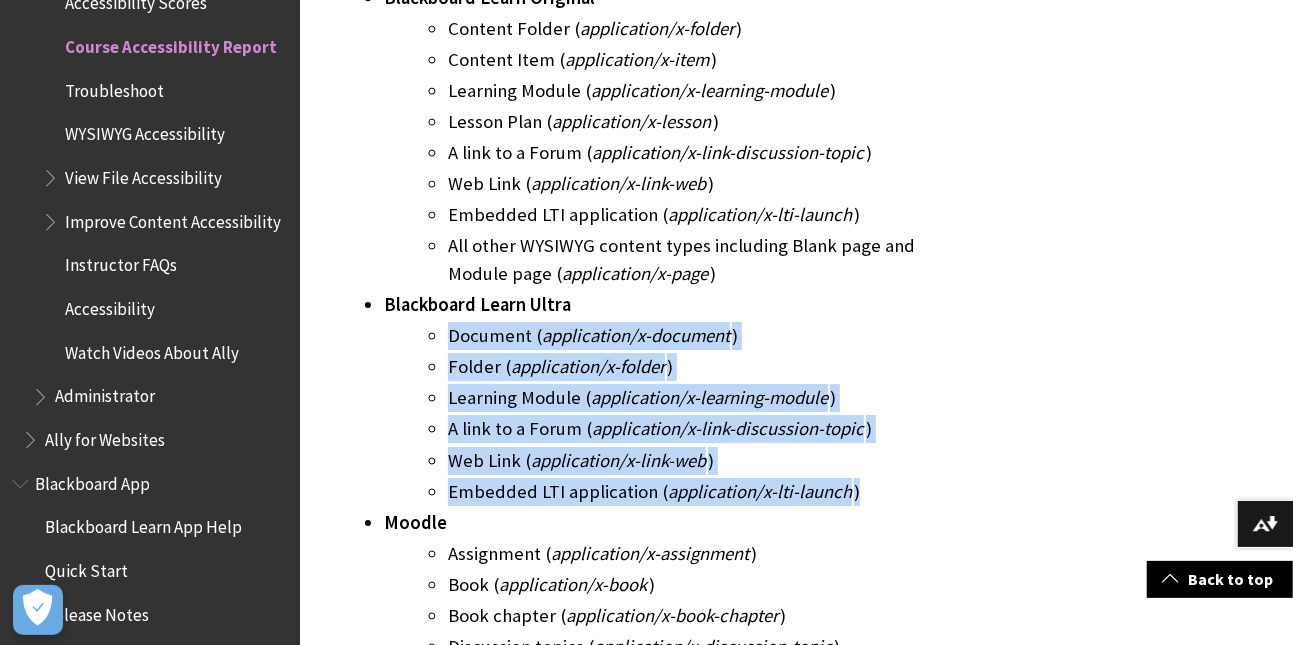drag, startPoint x: 449, startPoint y: 309, endPoint x: 869, endPoint y: 454, distance: 444.32532 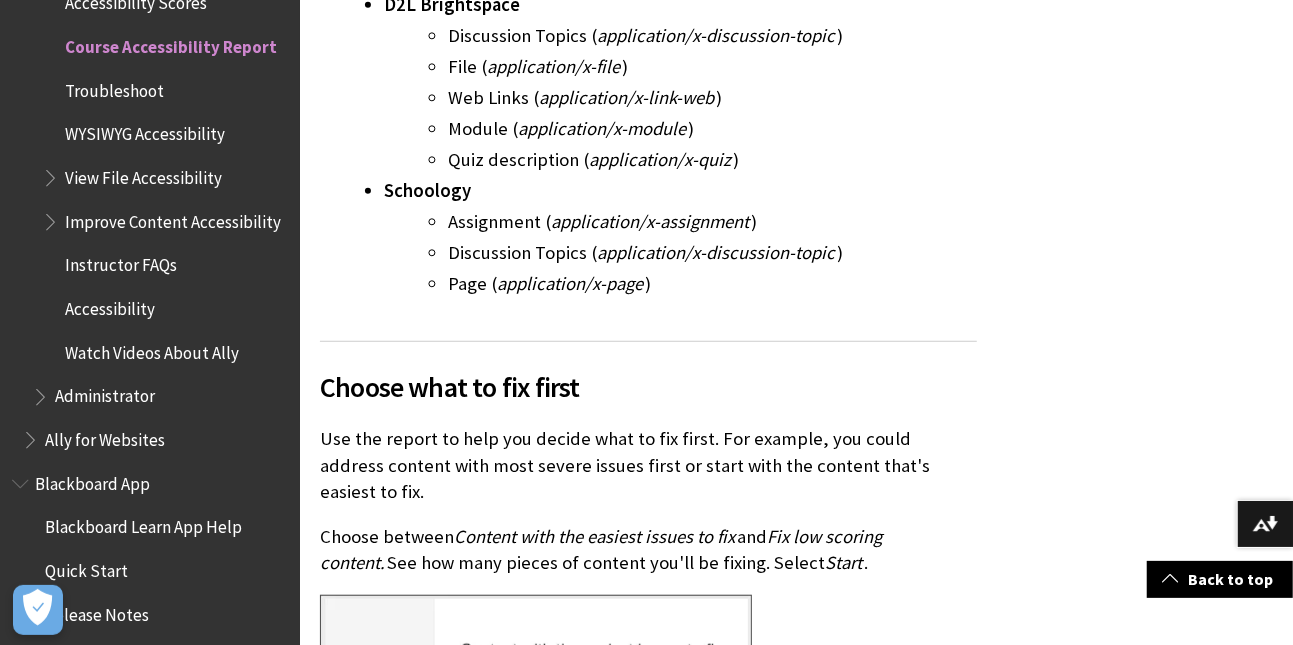 scroll, scrollTop: 5040, scrollLeft: 0, axis: vertical 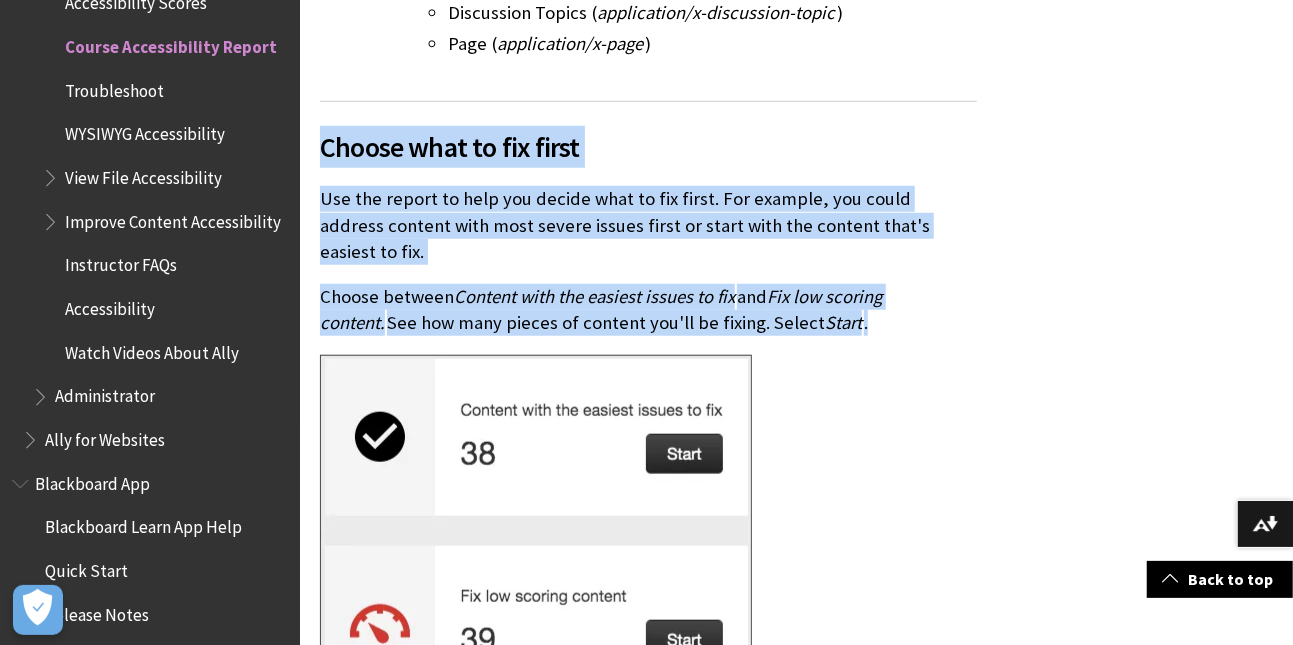 drag, startPoint x: 320, startPoint y: 124, endPoint x: 865, endPoint y: 261, distance: 561.9555 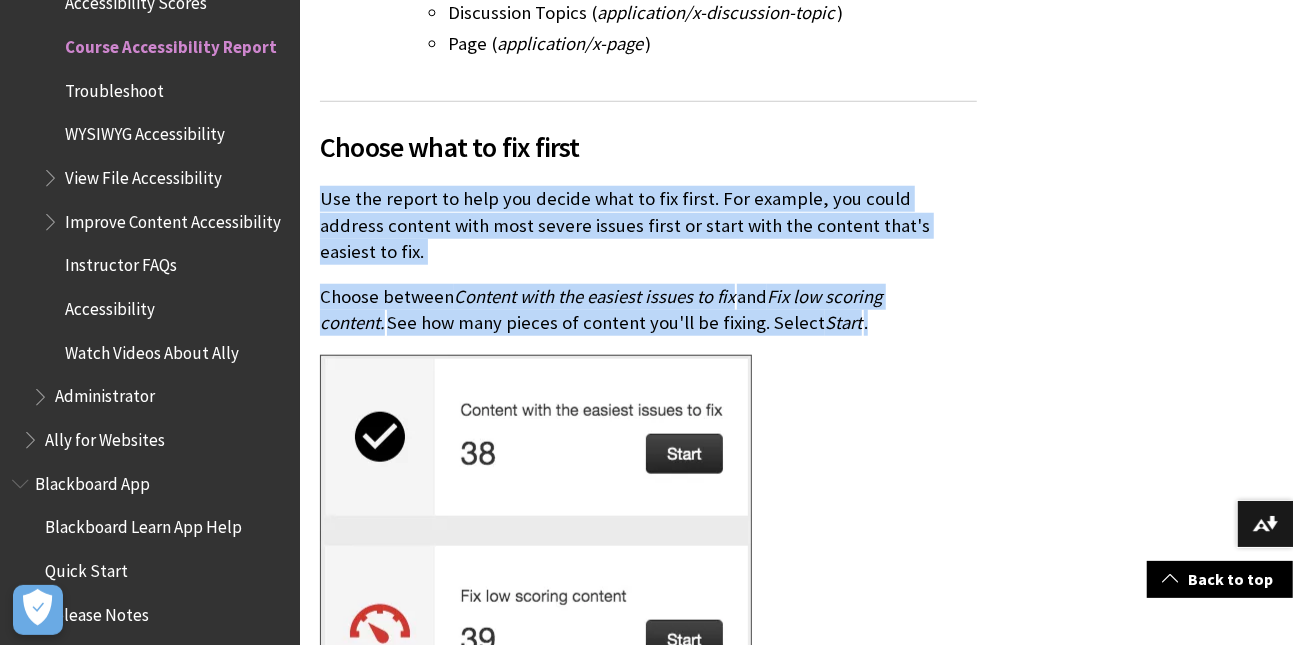 drag, startPoint x: 323, startPoint y: 171, endPoint x: 805, endPoint y: 265, distance: 491.08044 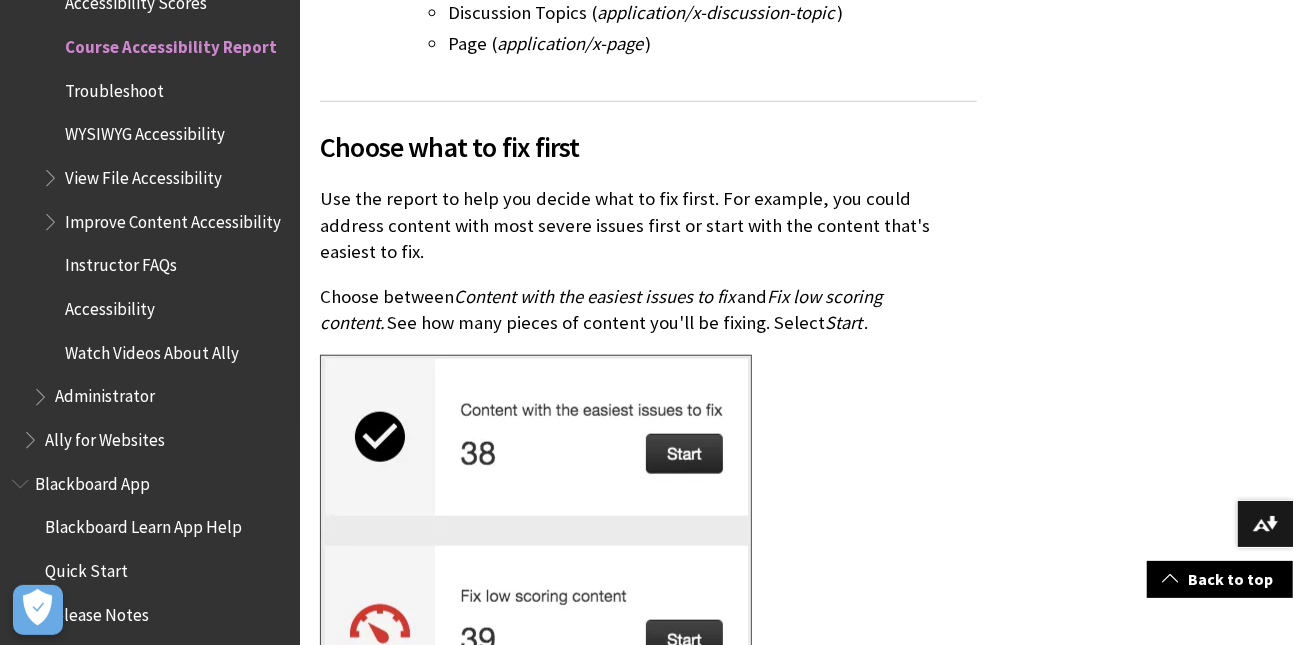 click at bounding box center (648, 533) 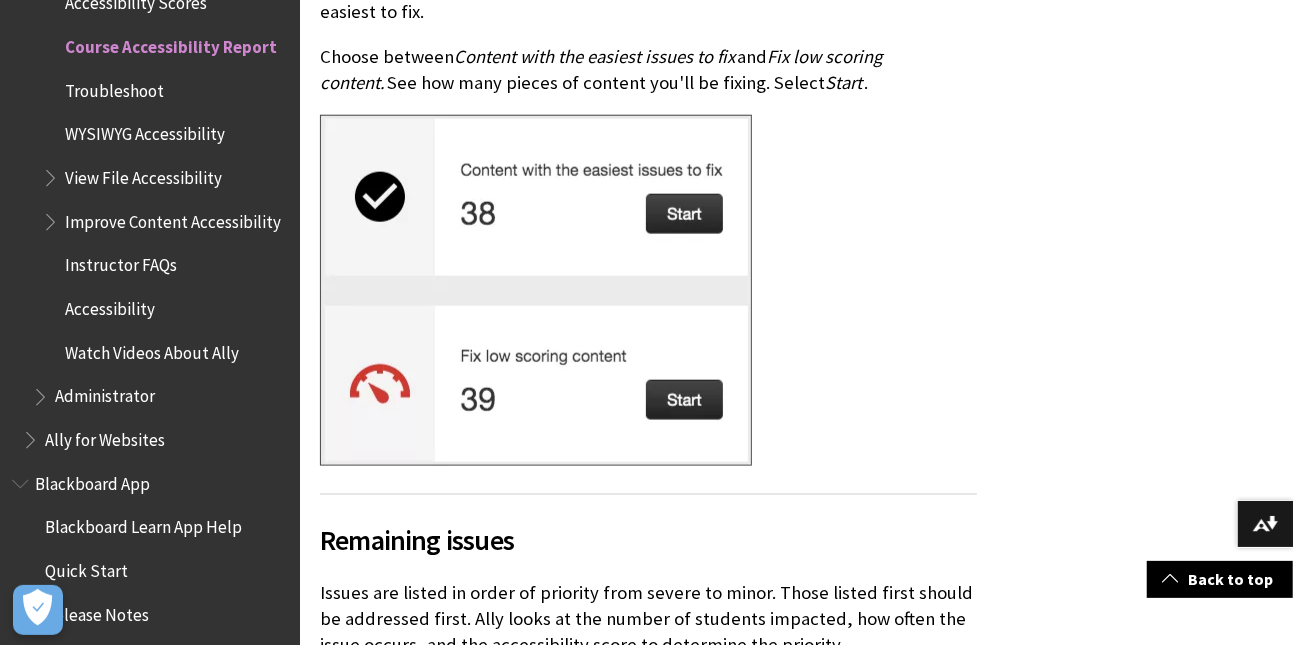 scroll, scrollTop: 5519, scrollLeft: 0, axis: vertical 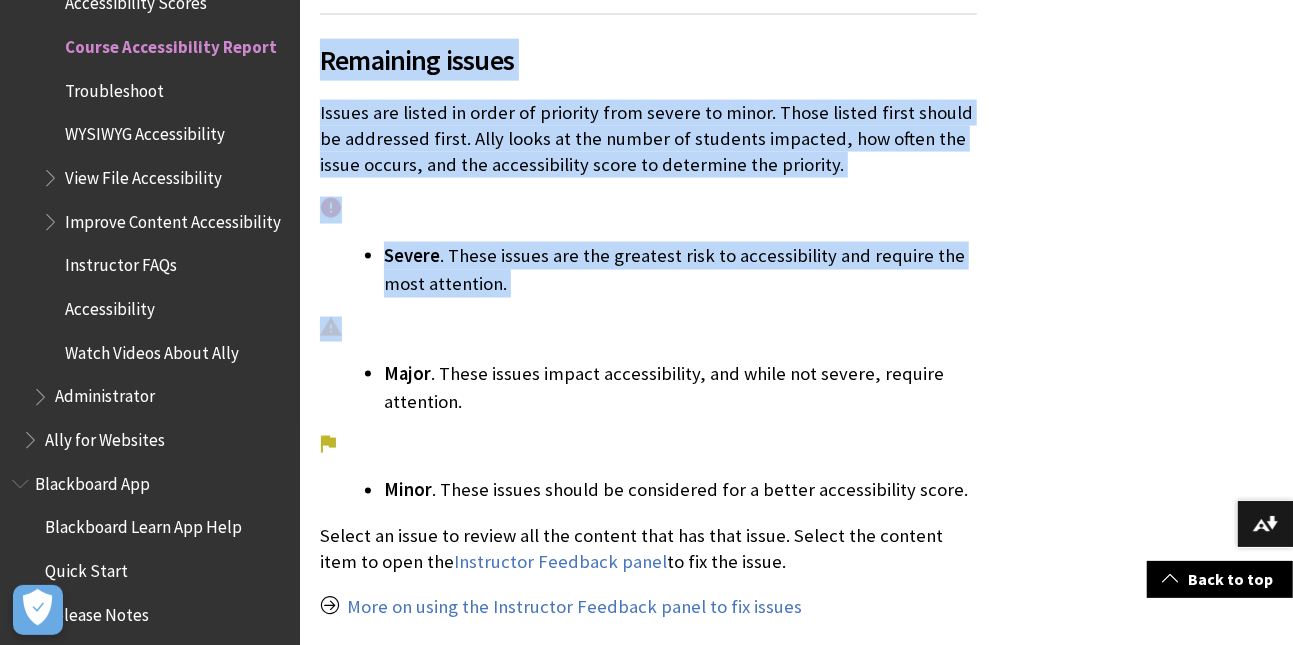 drag, startPoint x: 323, startPoint y: 249, endPoint x: 980, endPoint y: 517, distance: 709.5583 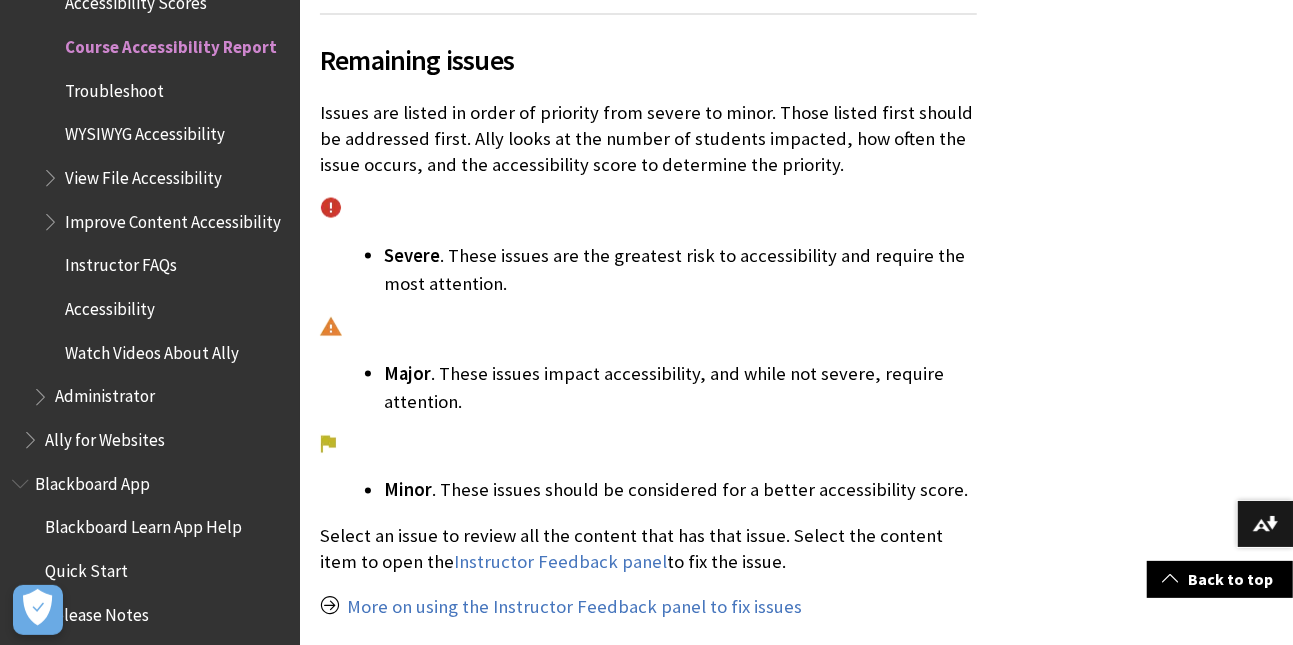 click on "Remaining issues Issues are listed in order of priority from severe to minor. Those listed first should be addressed first. Ally looks at the number of students impacted, how often the issue occurs, and the accessibility score to determine the priority.
Severe . These issues are the greatest risk to accessibility and require the most attention.
Major . These issues impact accessibility, and while not severe, require attention.
Minor . These issues should be considered for a better accessibility score. Instructor Feedback panel" at bounding box center (648, 315) 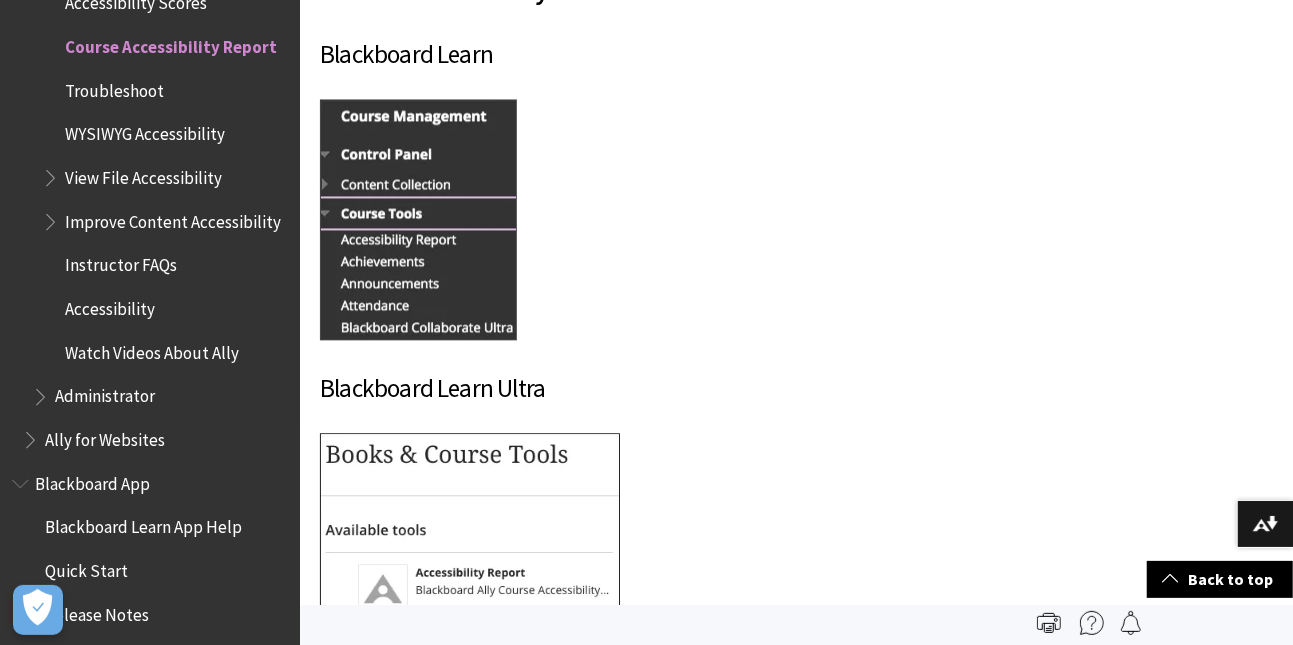 scroll, scrollTop: 5760, scrollLeft: 0, axis: vertical 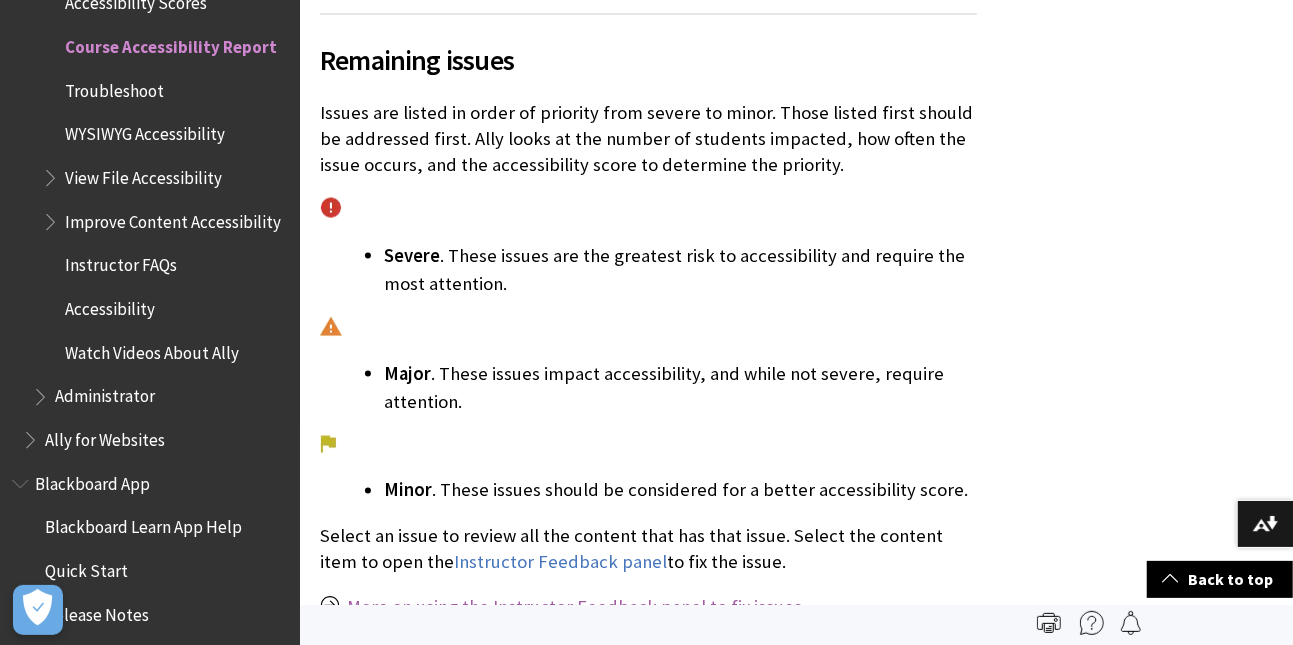 click on "More on using the Instructor Feedback panel to fix issues" at bounding box center [574, 608] 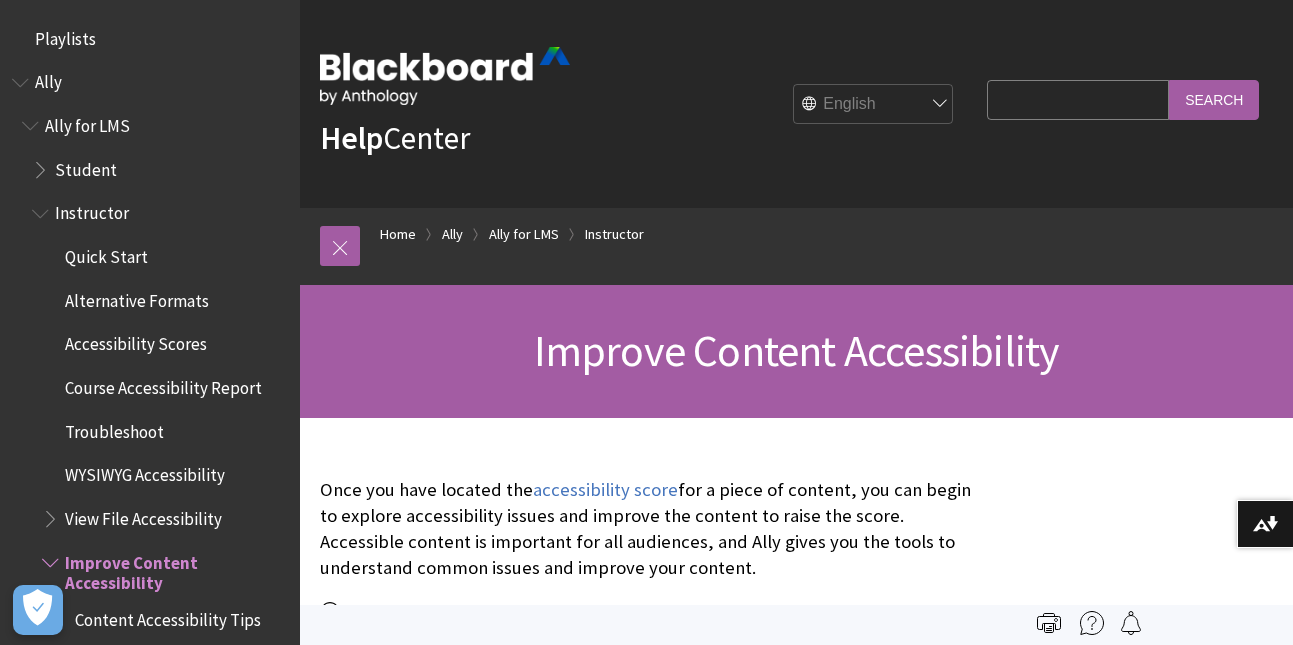 scroll, scrollTop: 0, scrollLeft: 0, axis: both 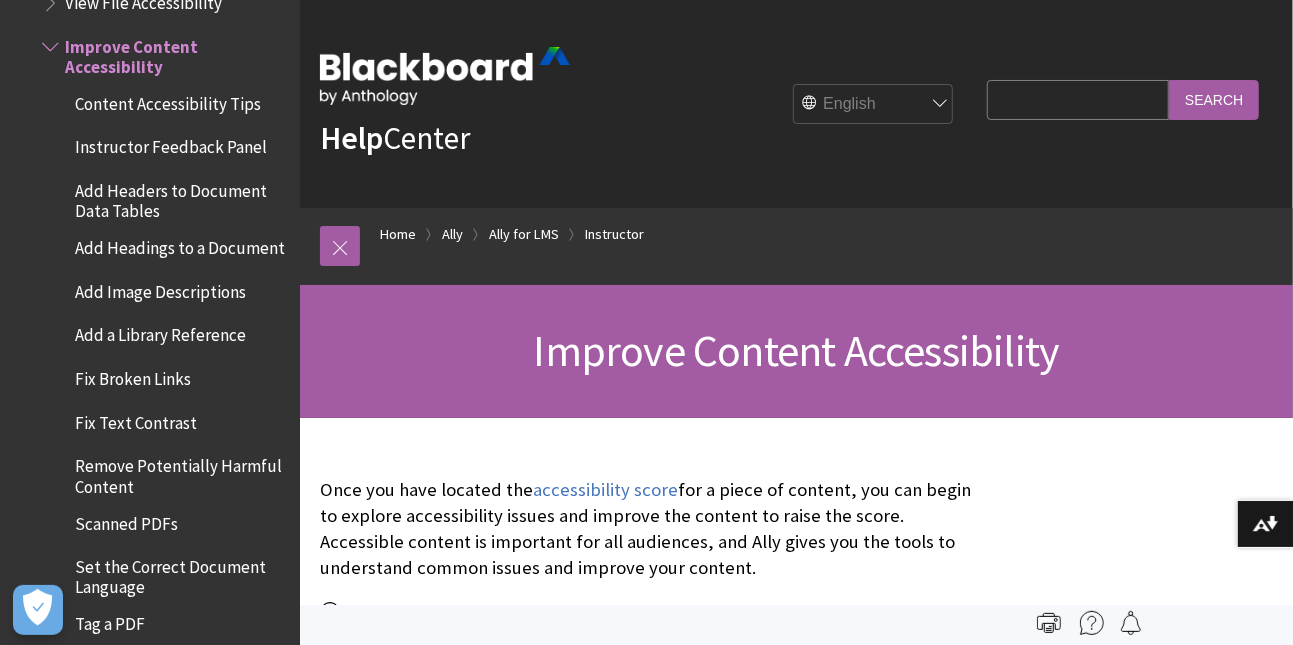 click on "Once you have located the" at bounding box center (796, 854) 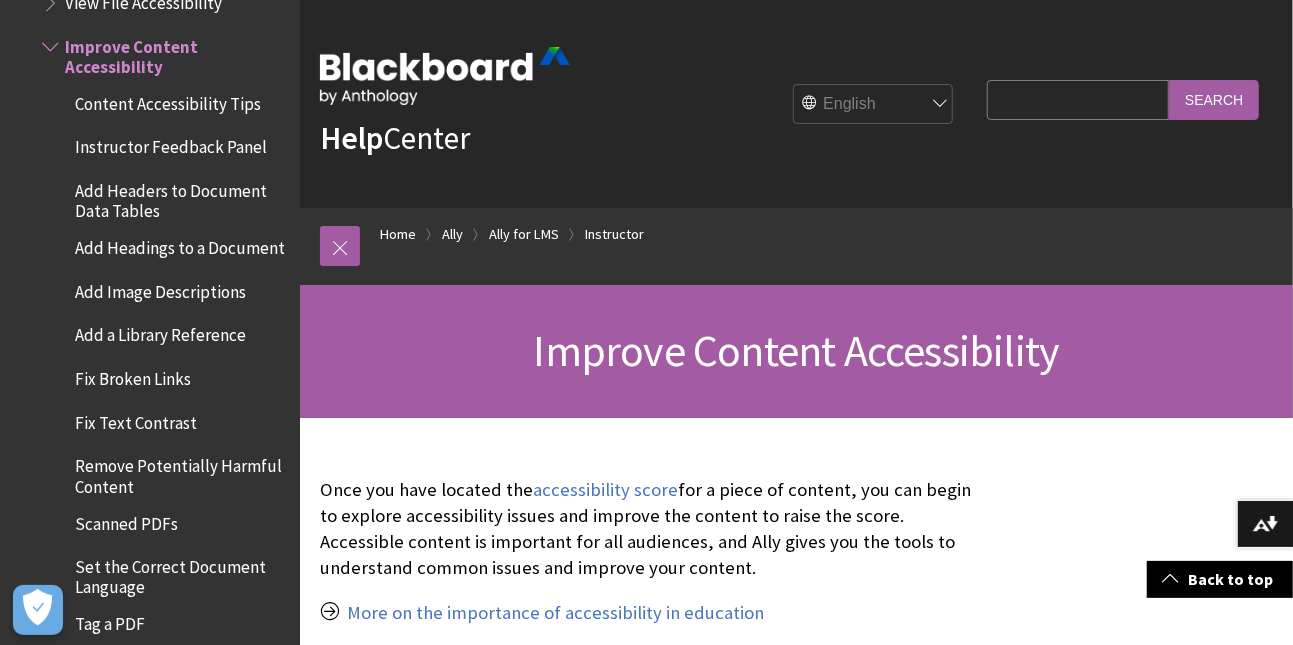 scroll, scrollTop: 480, scrollLeft: 0, axis: vertical 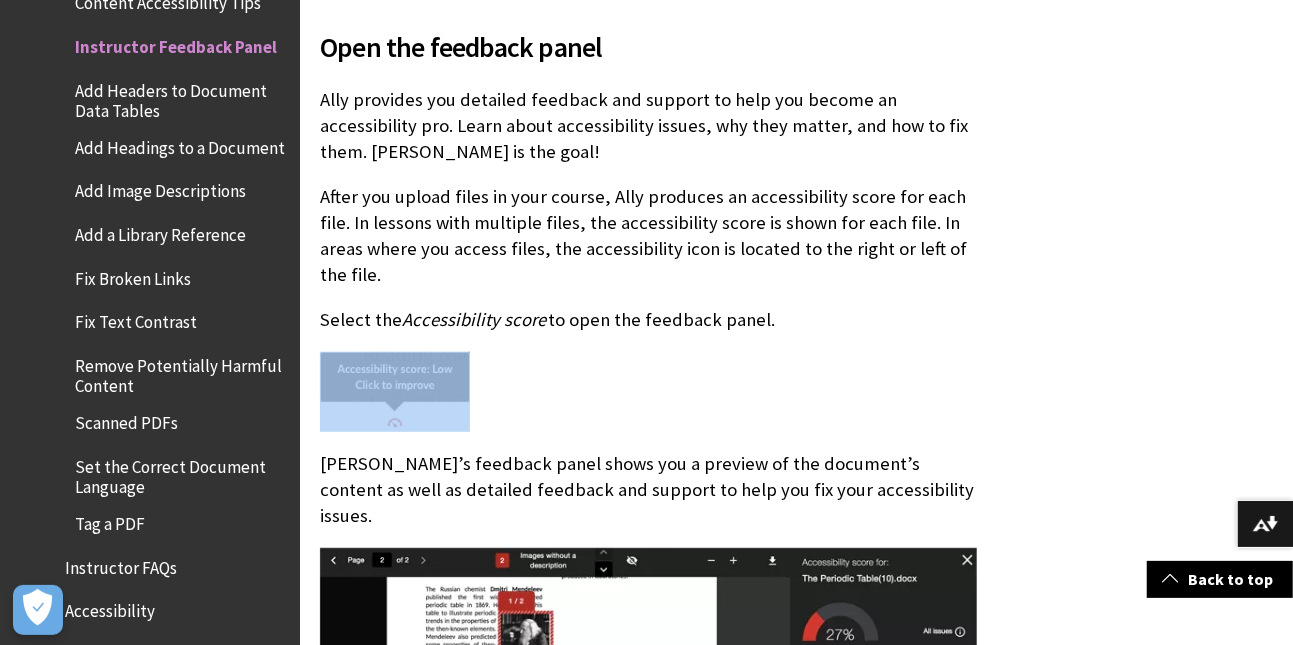 click at bounding box center [796, 2590] 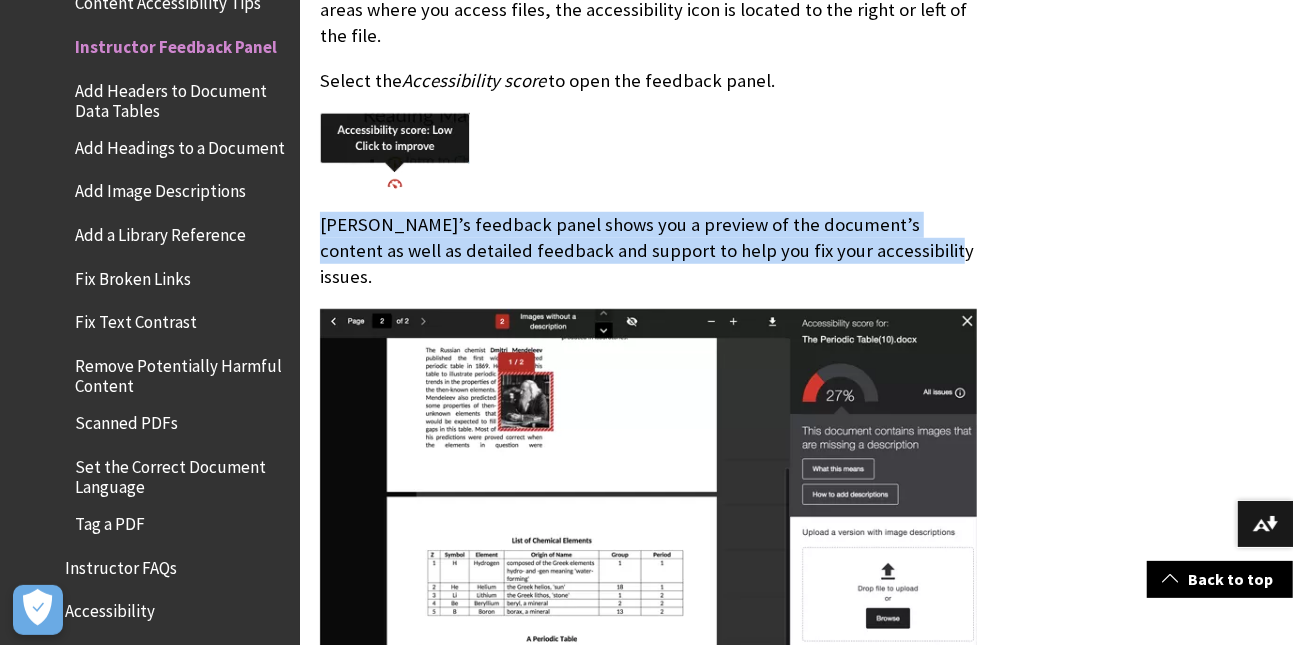 drag, startPoint x: 324, startPoint y: 198, endPoint x: 883, endPoint y: 225, distance: 559.6517 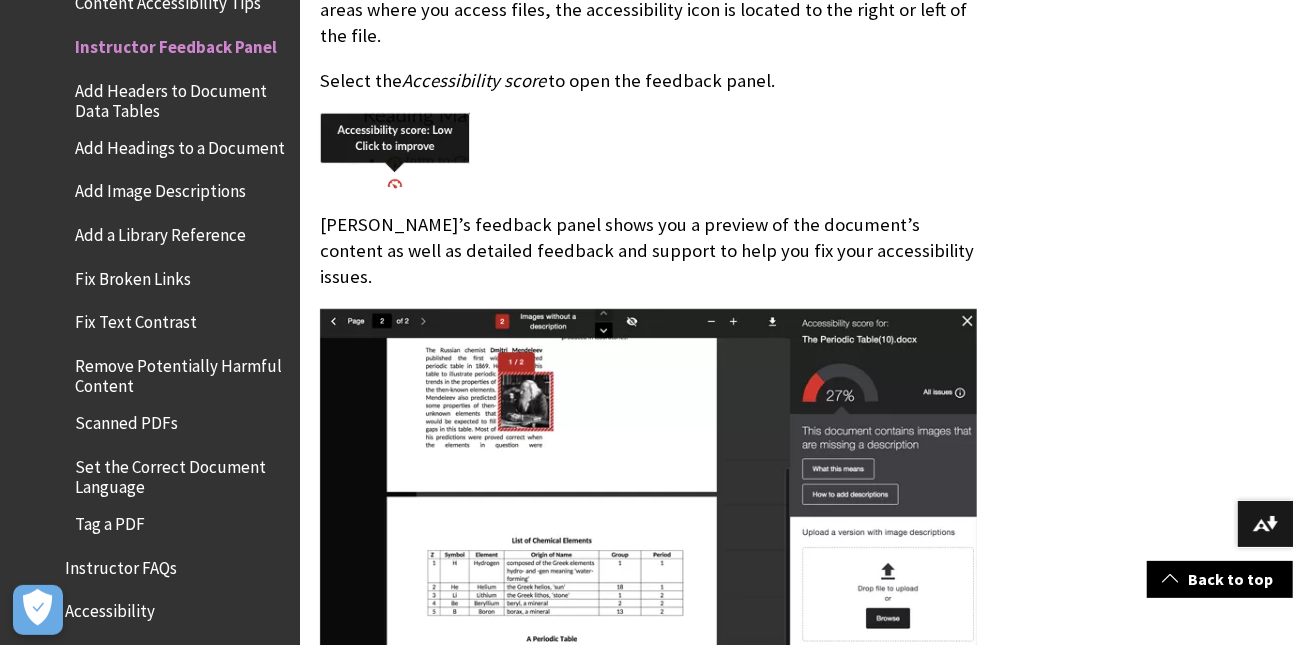 click at bounding box center [796, 2351] 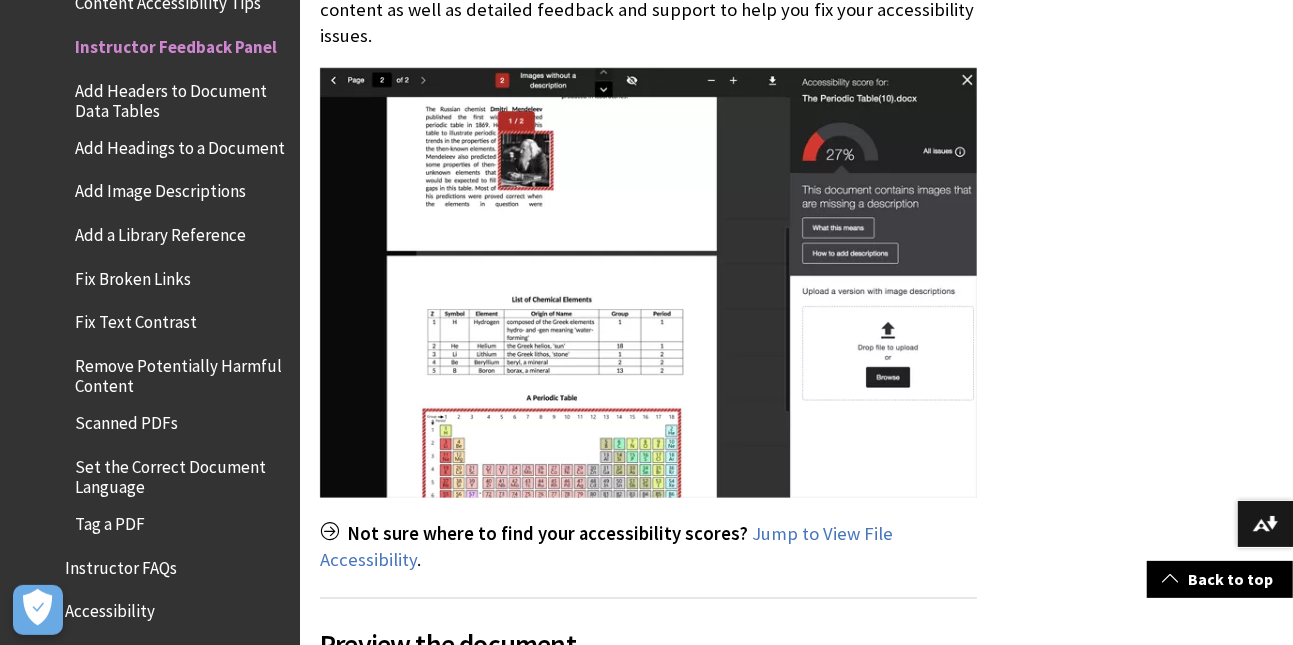 scroll, scrollTop: 1200, scrollLeft: 0, axis: vertical 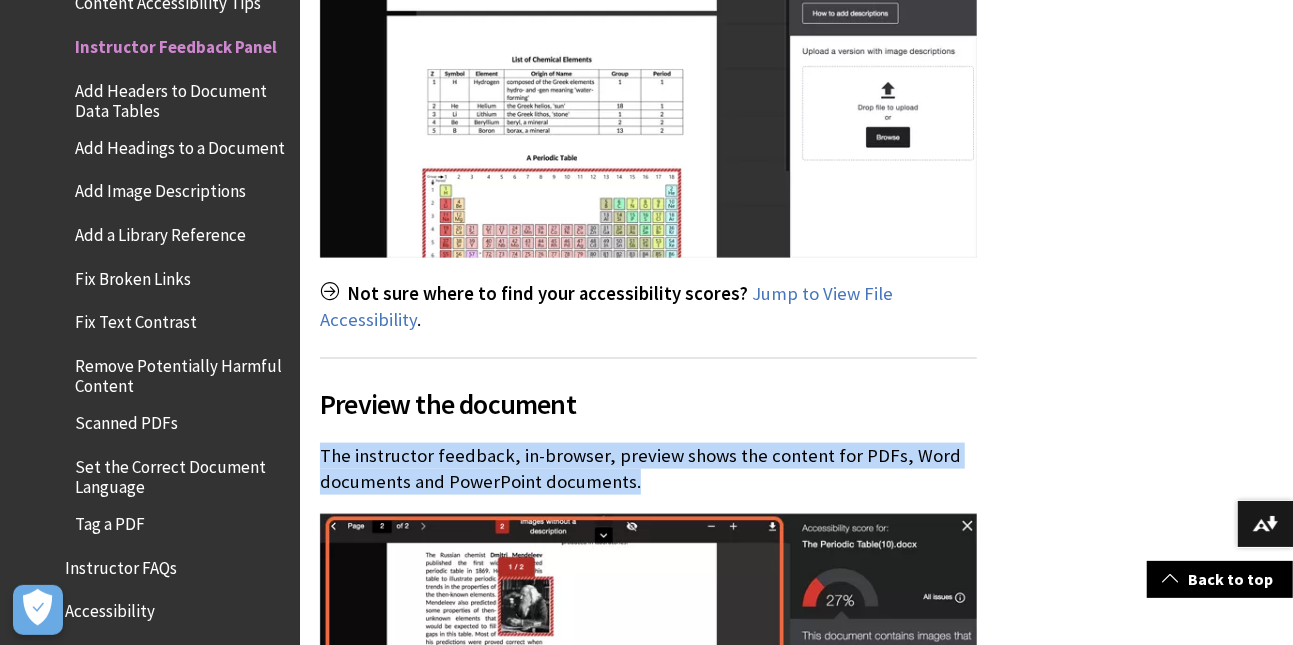 drag, startPoint x: 323, startPoint y: 376, endPoint x: 650, endPoint y: 401, distance: 327.95425 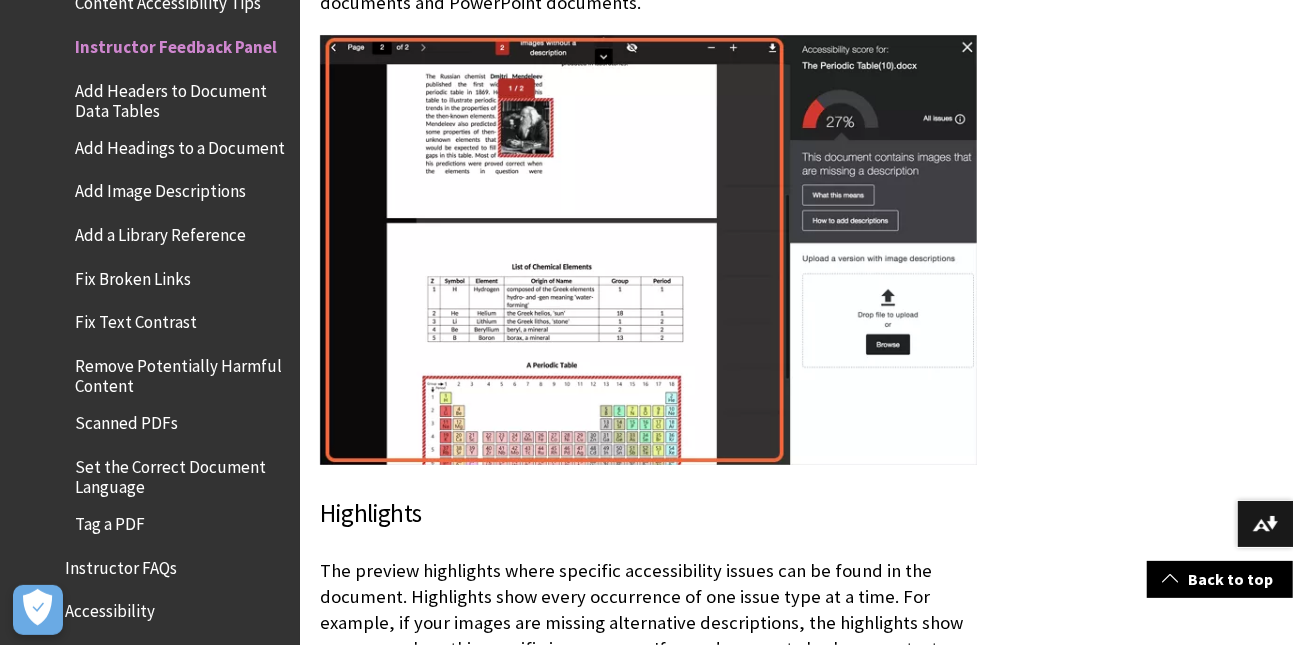 scroll, scrollTop: 1920, scrollLeft: 0, axis: vertical 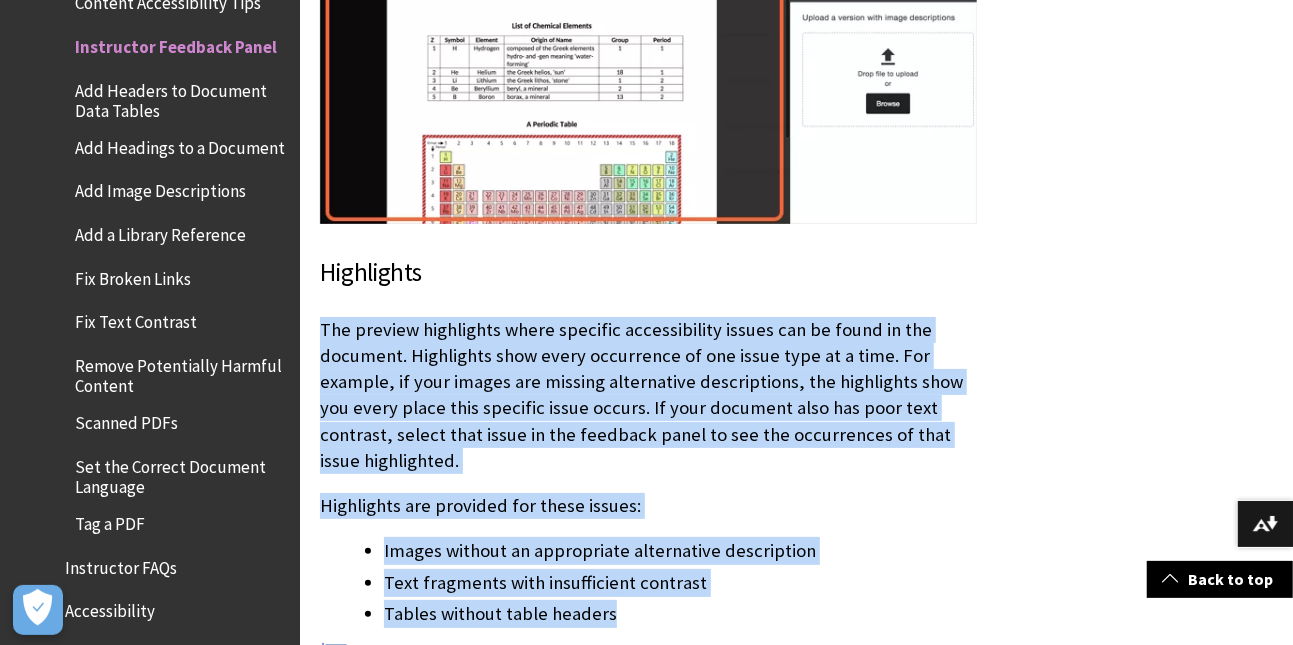 drag, startPoint x: 321, startPoint y: 250, endPoint x: 891, endPoint y: 524, distance: 632.4366 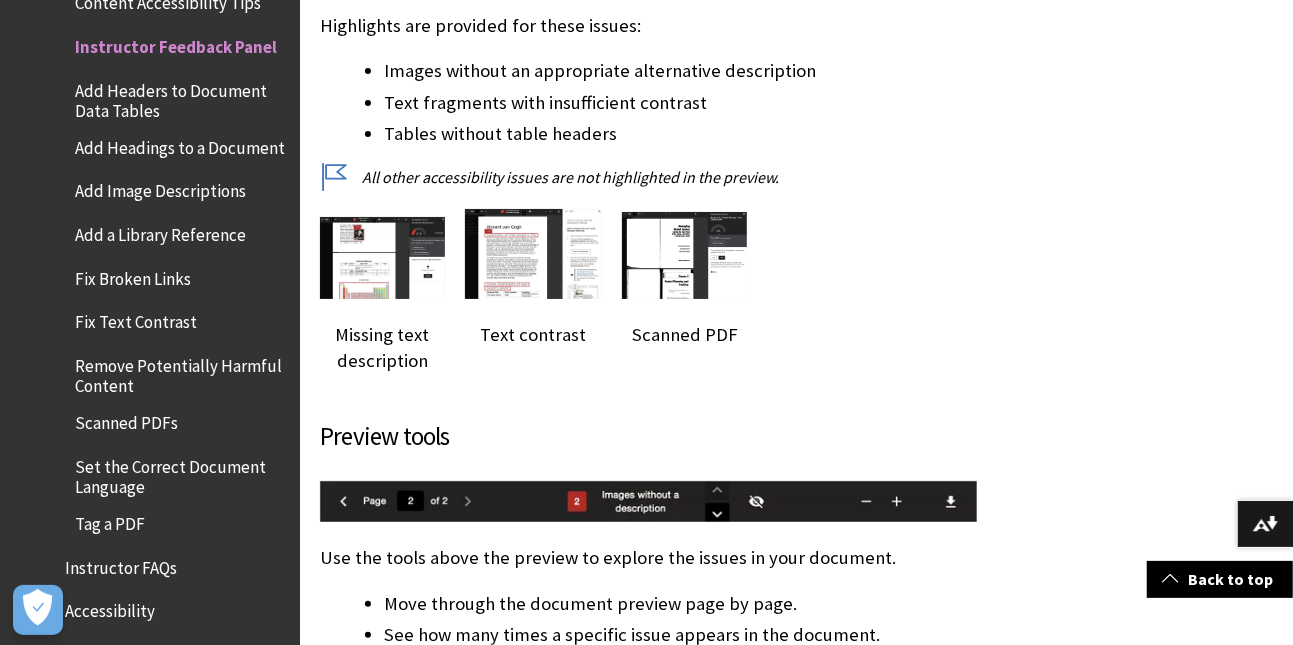 scroll, scrollTop: 2639, scrollLeft: 0, axis: vertical 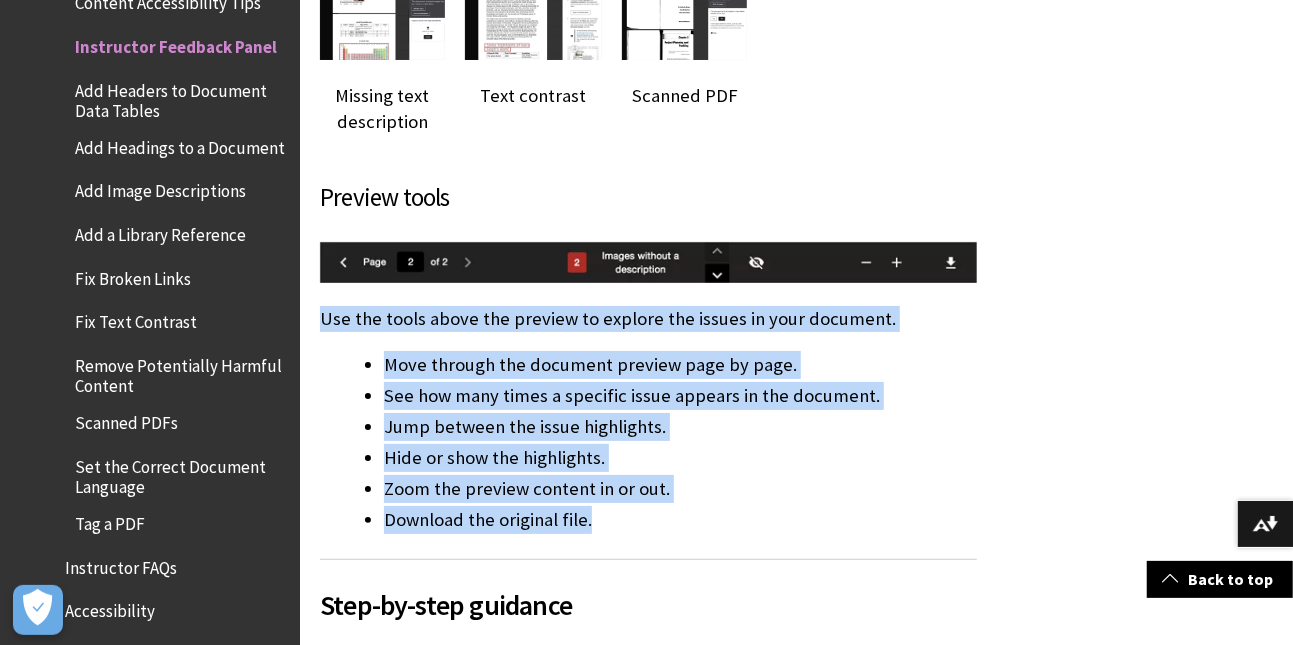 drag, startPoint x: 324, startPoint y: 233, endPoint x: 833, endPoint y: 432, distance: 546.51807 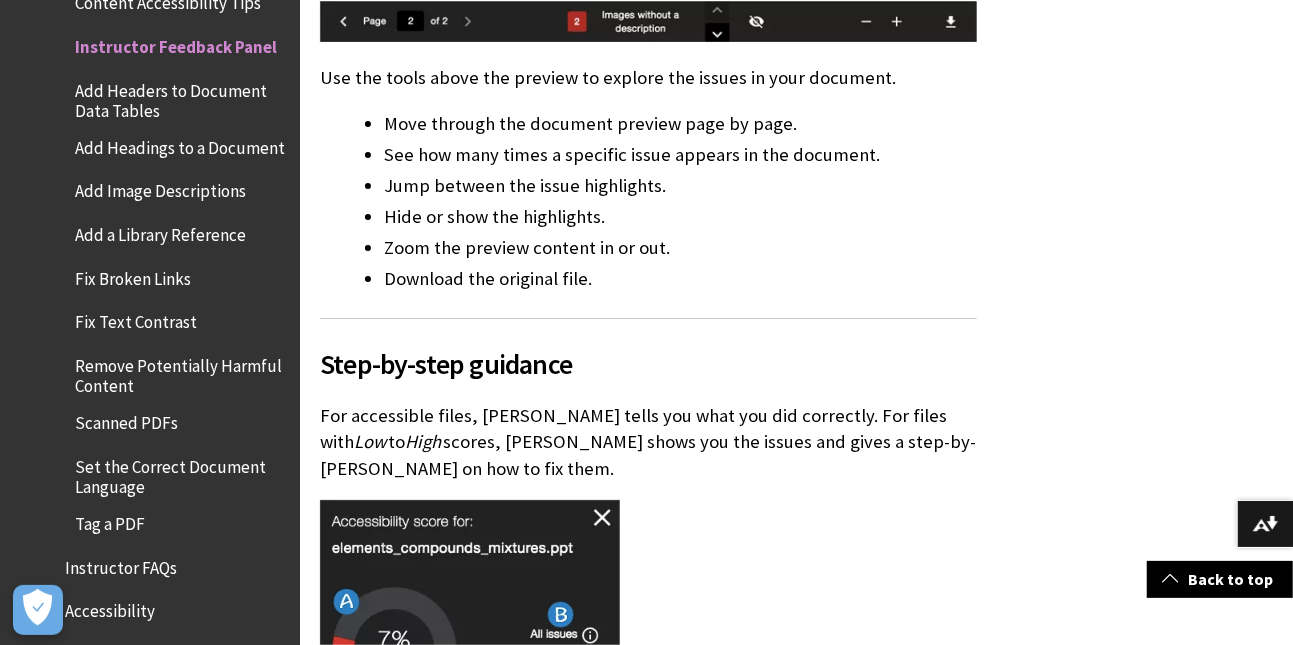 scroll, scrollTop: 3120, scrollLeft: 0, axis: vertical 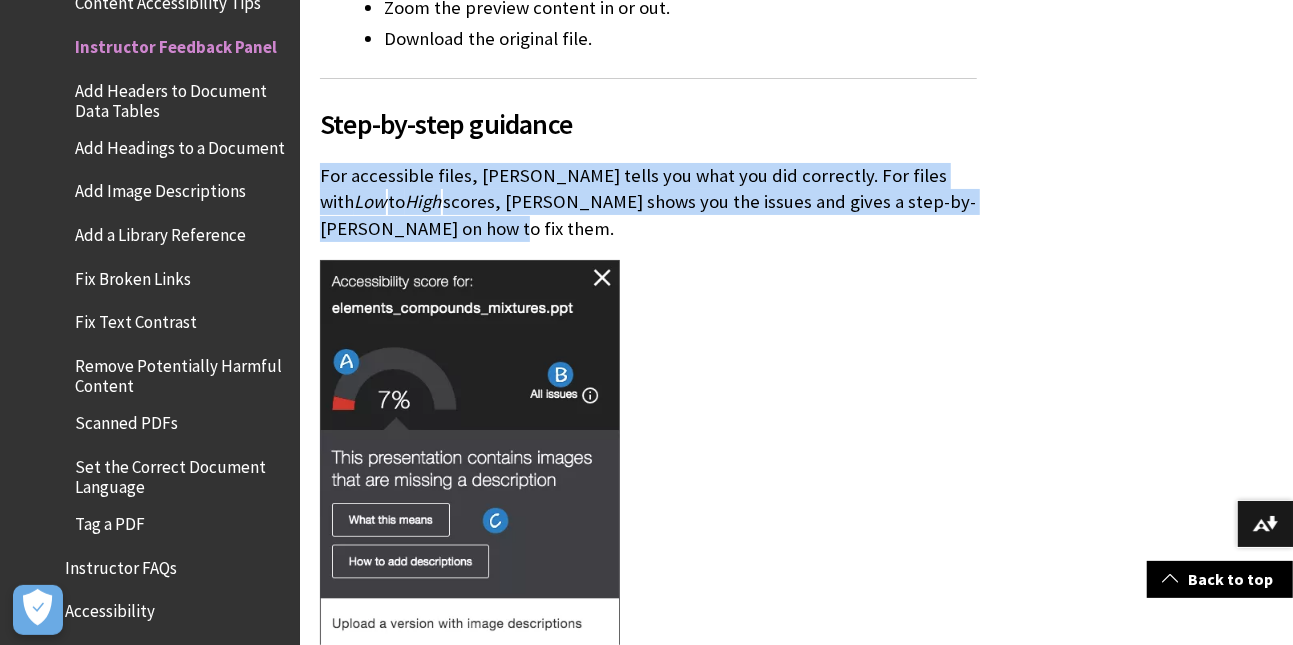 drag, startPoint x: 323, startPoint y: 95, endPoint x: 974, endPoint y: 124, distance: 651.6456 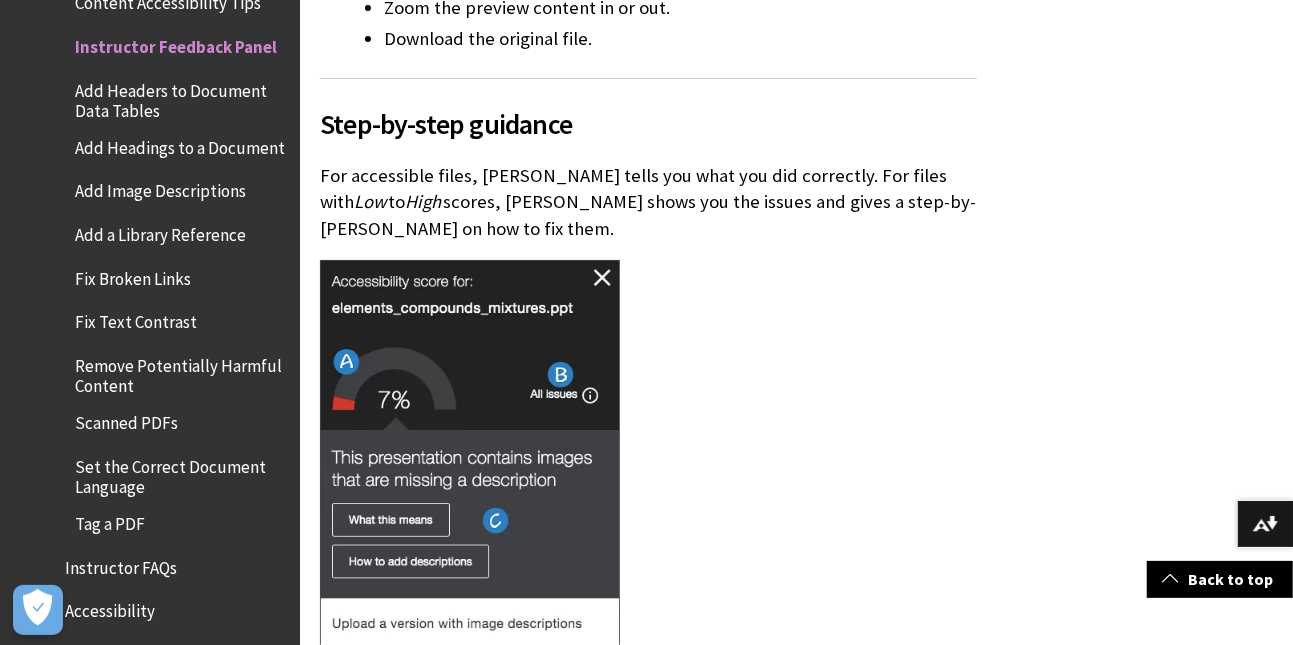 click at bounding box center [648, 538] 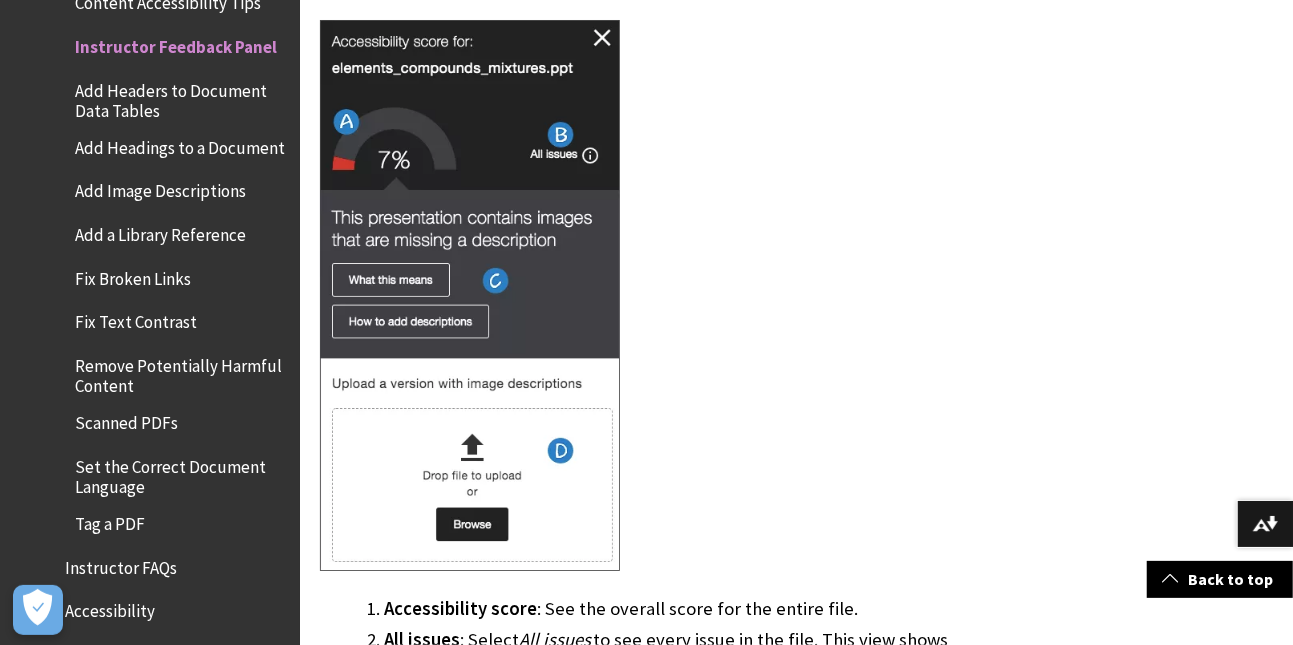 scroll, scrollTop: 3599, scrollLeft: 0, axis: vertical 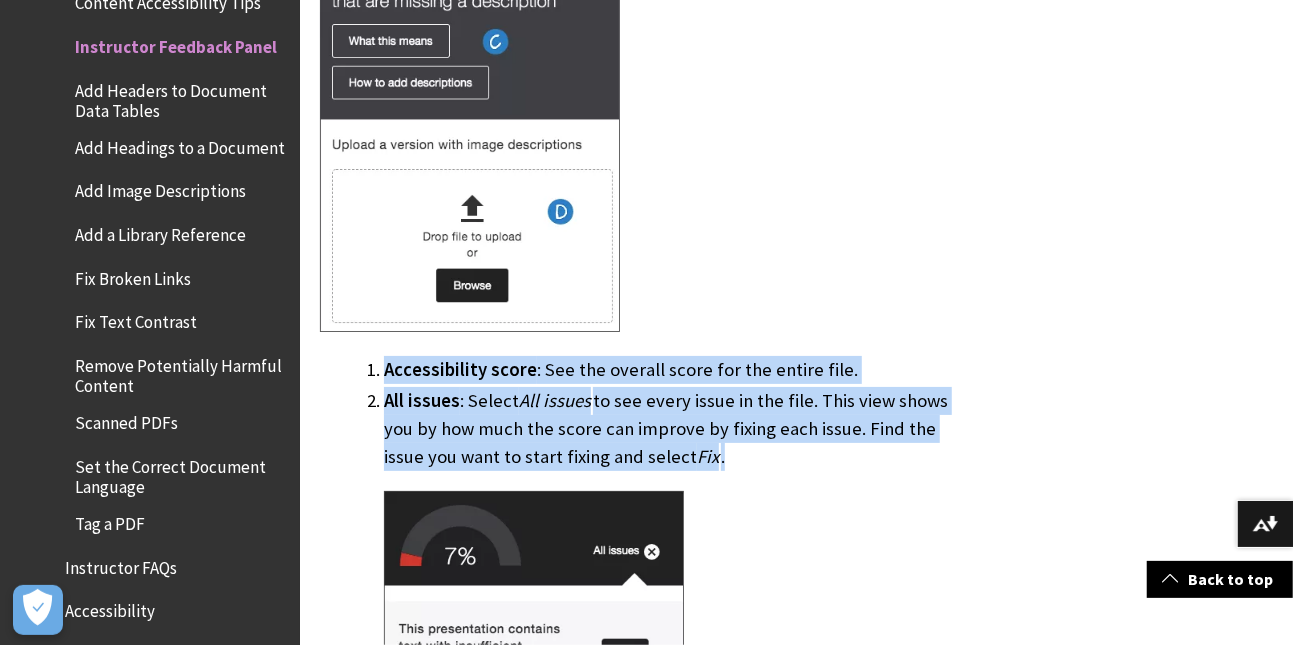 drag, startPoint x: 365, startPoint y: 258, endPoint x: 900, endPoint y: 341, distance: 541.4 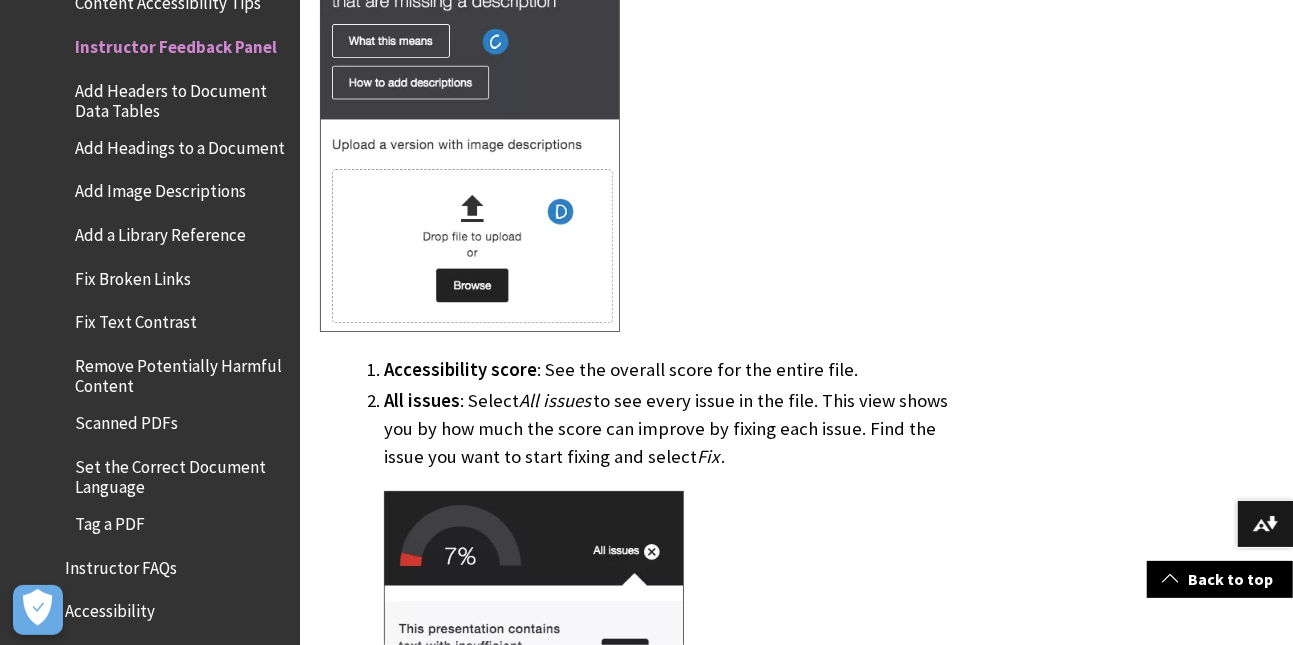 click at bounding box center [680, 660] 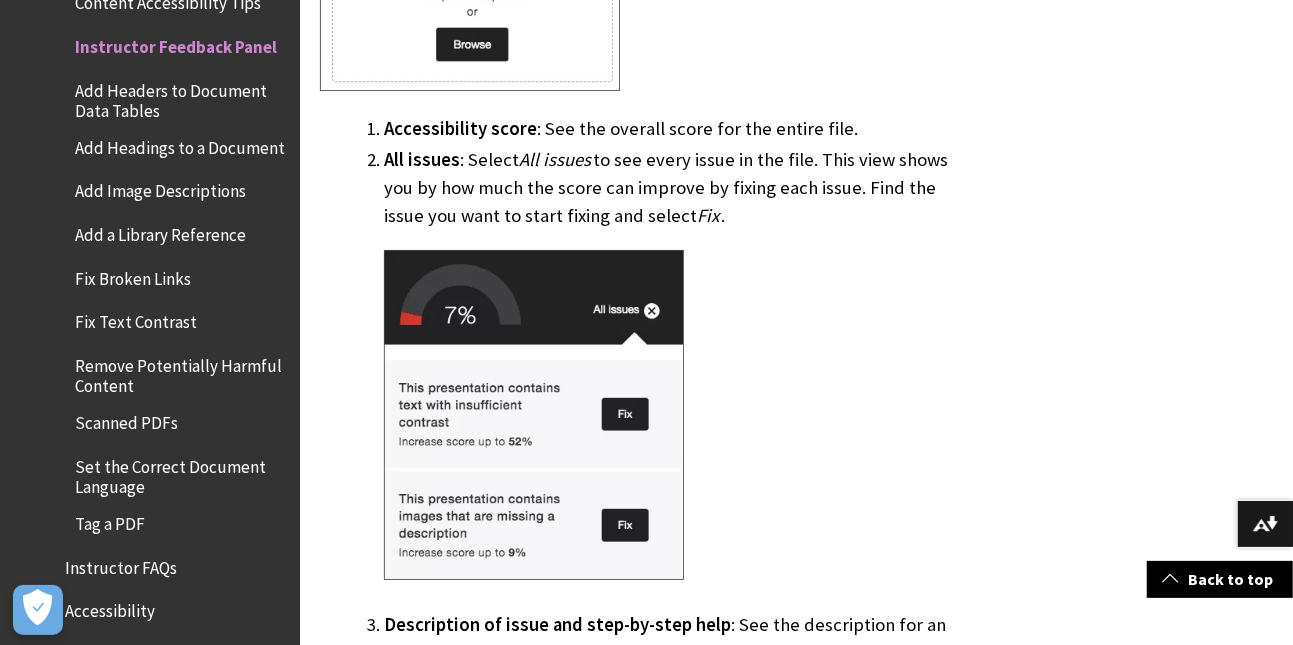 scroll, scrollTop: 4080, scrollLeft: 0, axis: vertical 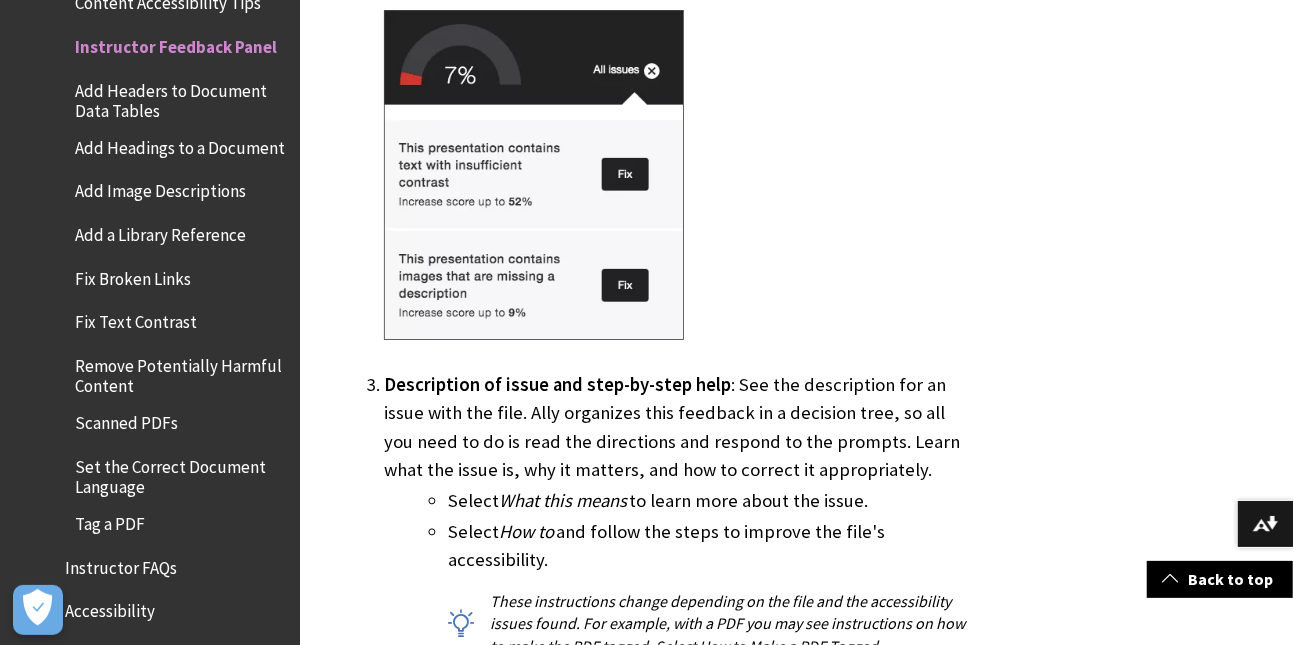drag, startPoint x: 369, startPoint y: 276, endPoint x: 915, endPoint y: 451, distance: 573.3594 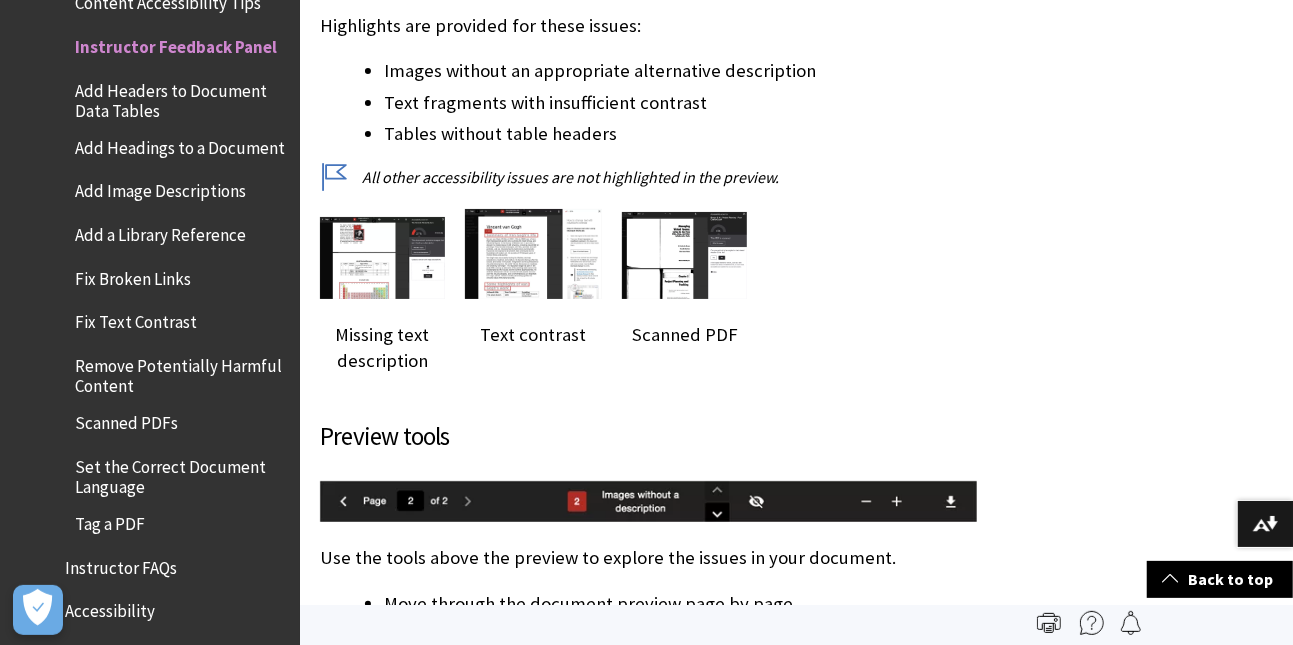 scroll, scrollTop: 960, scrollLeft: 0, axis: vertical 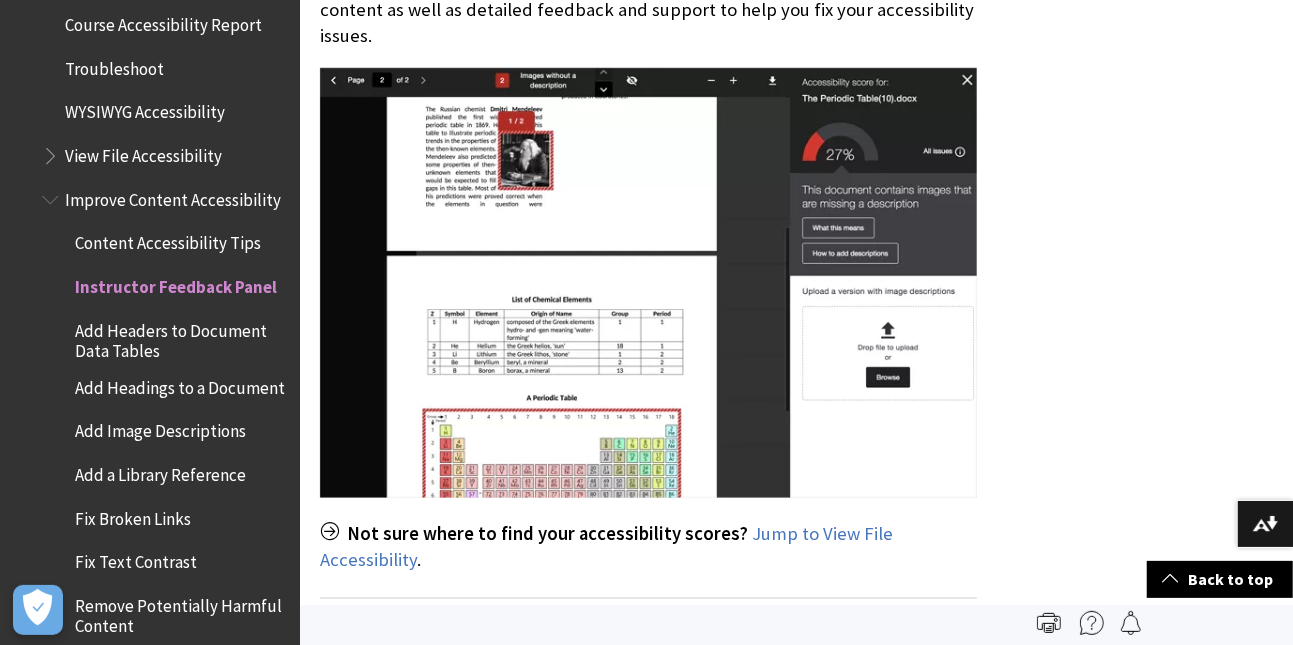 click on "Add Headers to Document Data Tables" at bounding box center [180, 337] 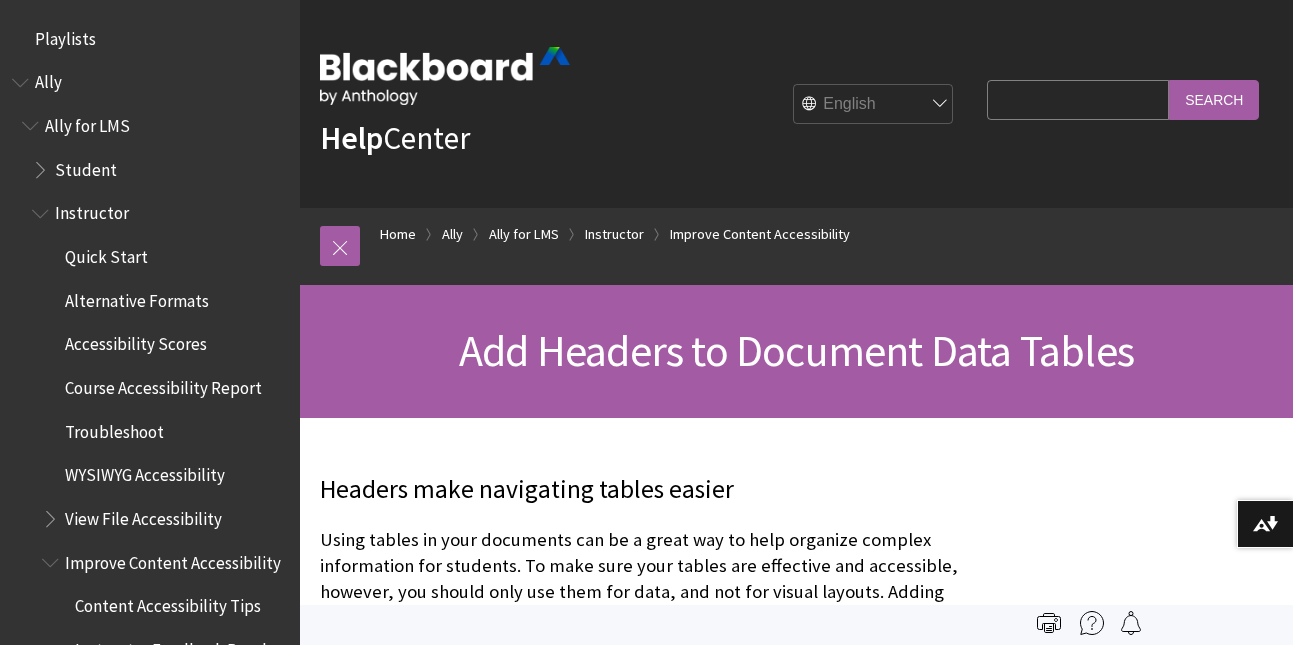 scroll, scrollTop: 0, scrollLeft: 0, axis: both 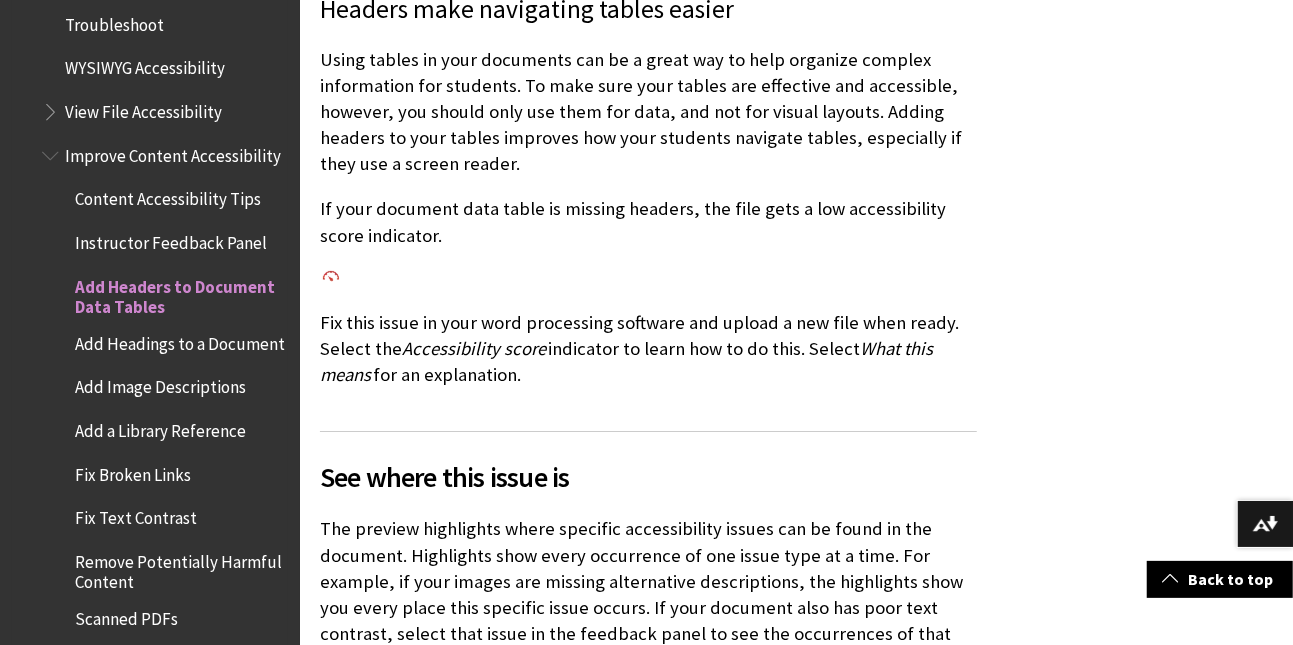 click on "Content Accessibility Tips" at bounding box center (168, 196) 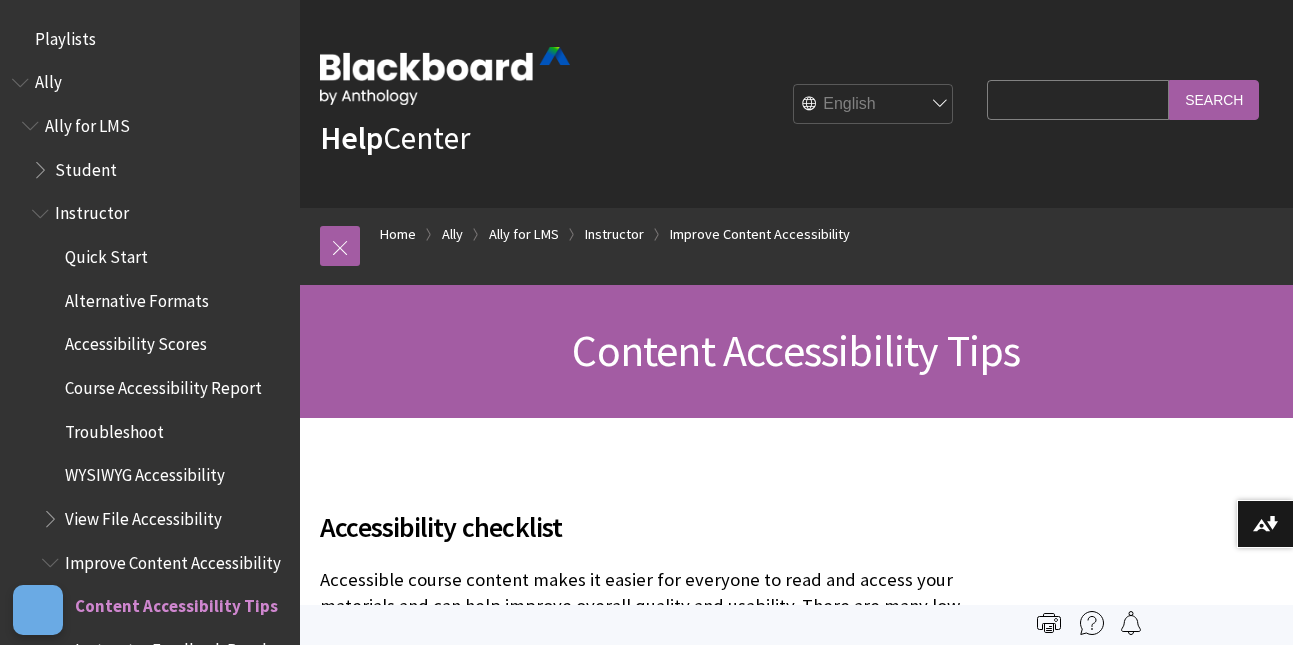 scroll, scrollTop: 0, scrollLeft: 0, axis: both 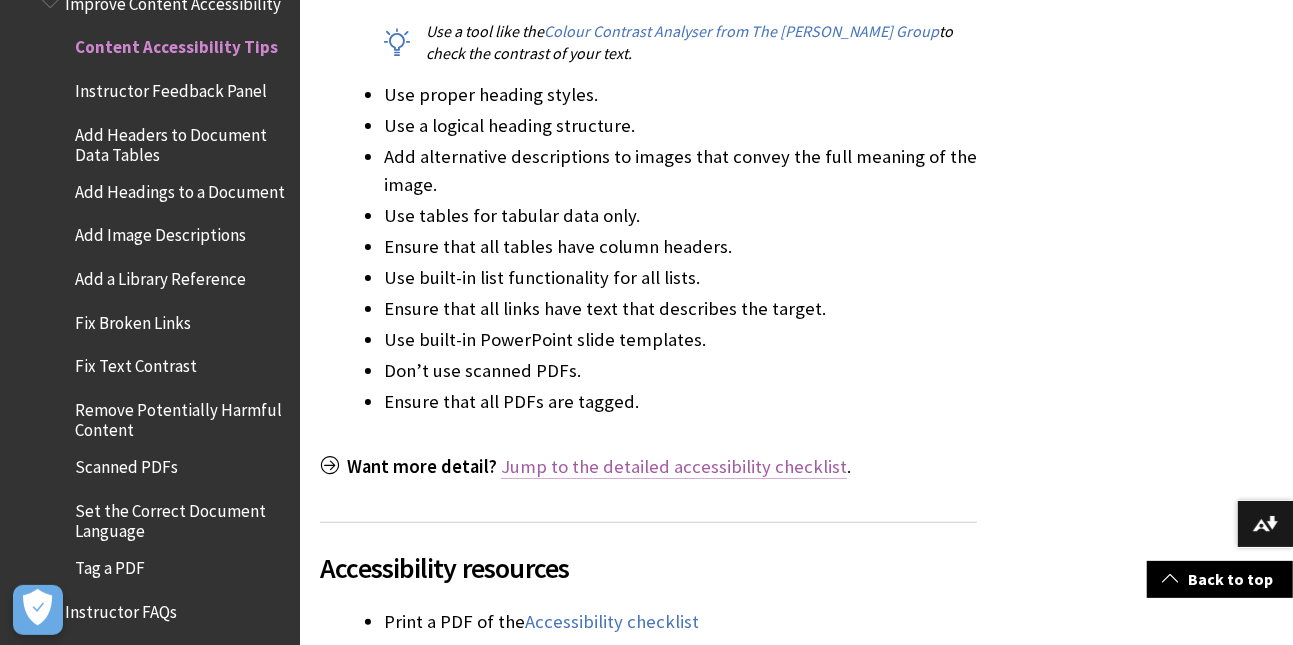 click on "Jump to the detailed accessibility checklist" at bounding box center (674, 467) 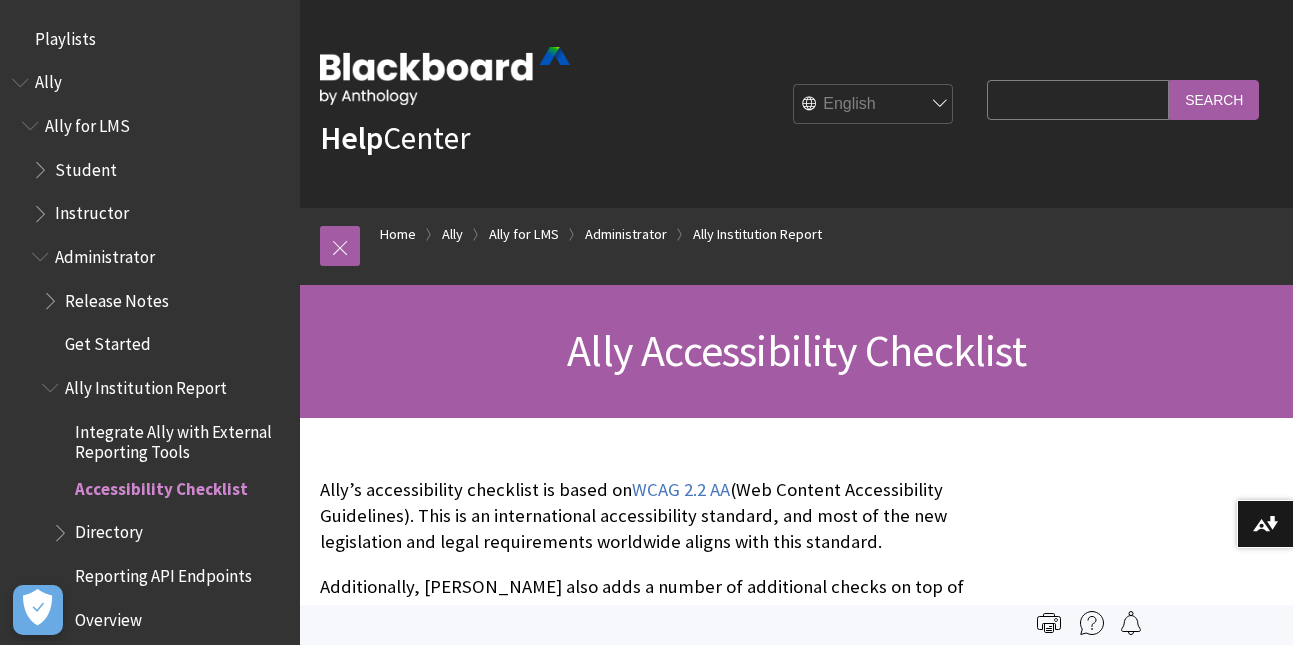 scroll, scrollTop: 0, scrollLeft: 0, axis: both 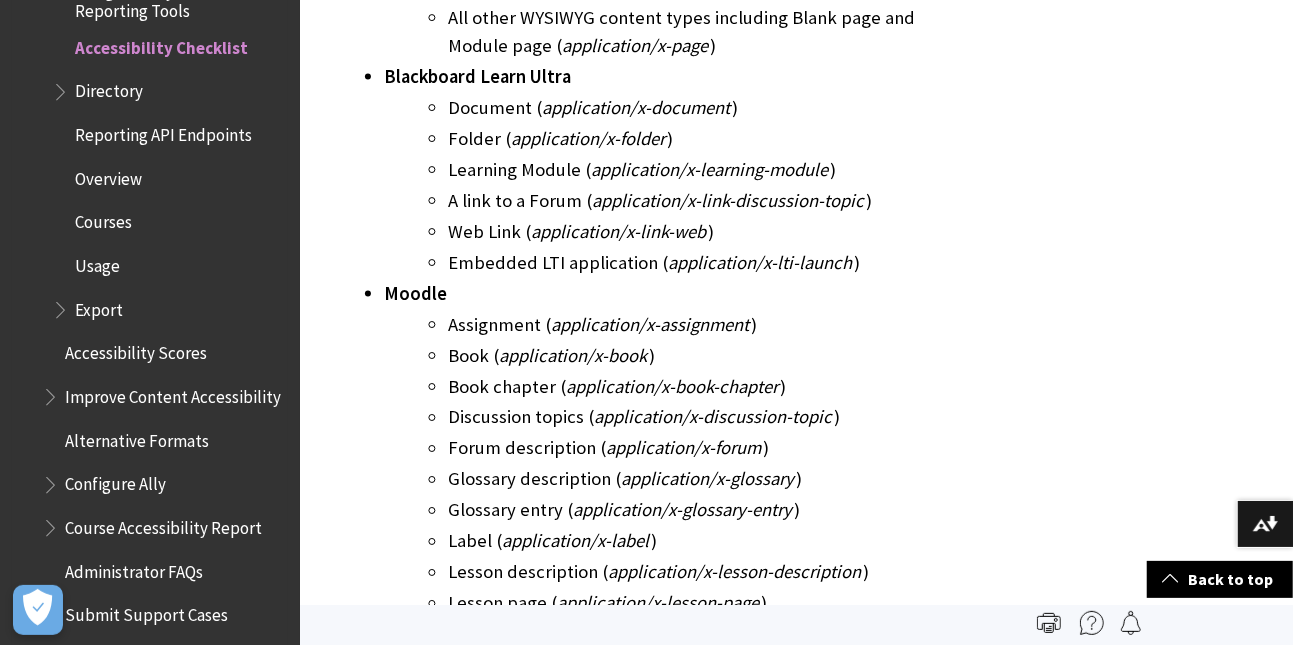 click on "Improve Content Accessibility" at bounding box center (173, 393) 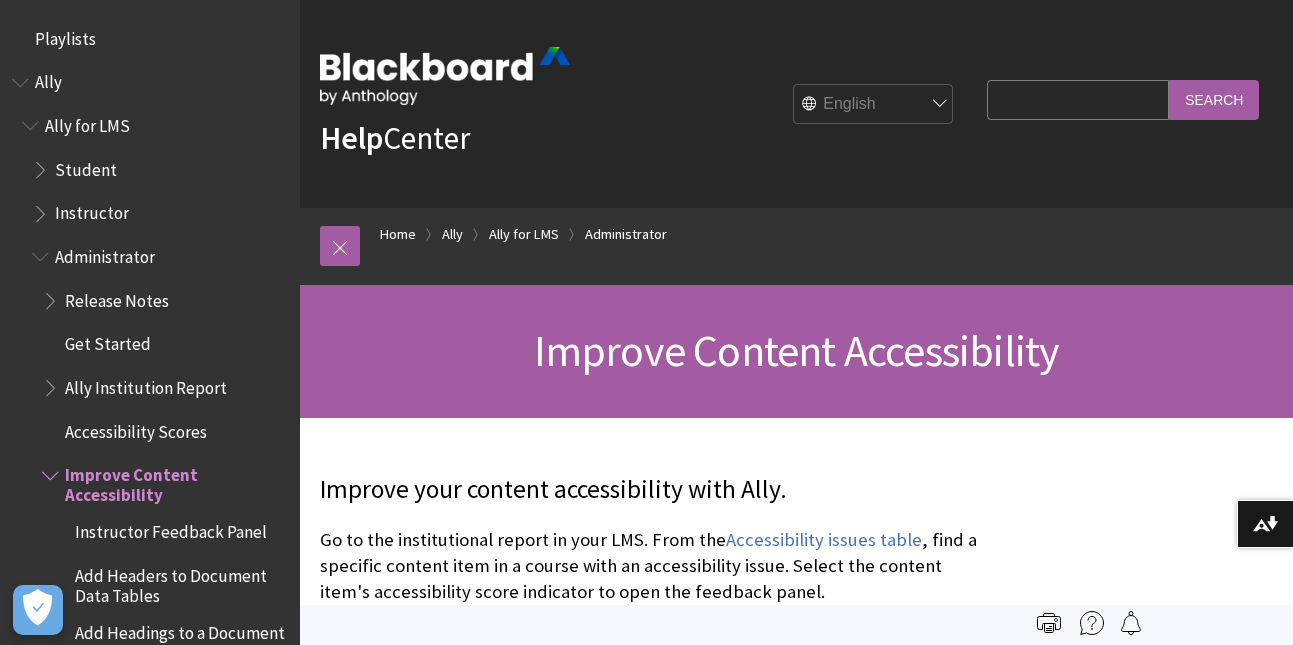 scroll, scrollTop: 0, scrollLeft: 0, axis: both 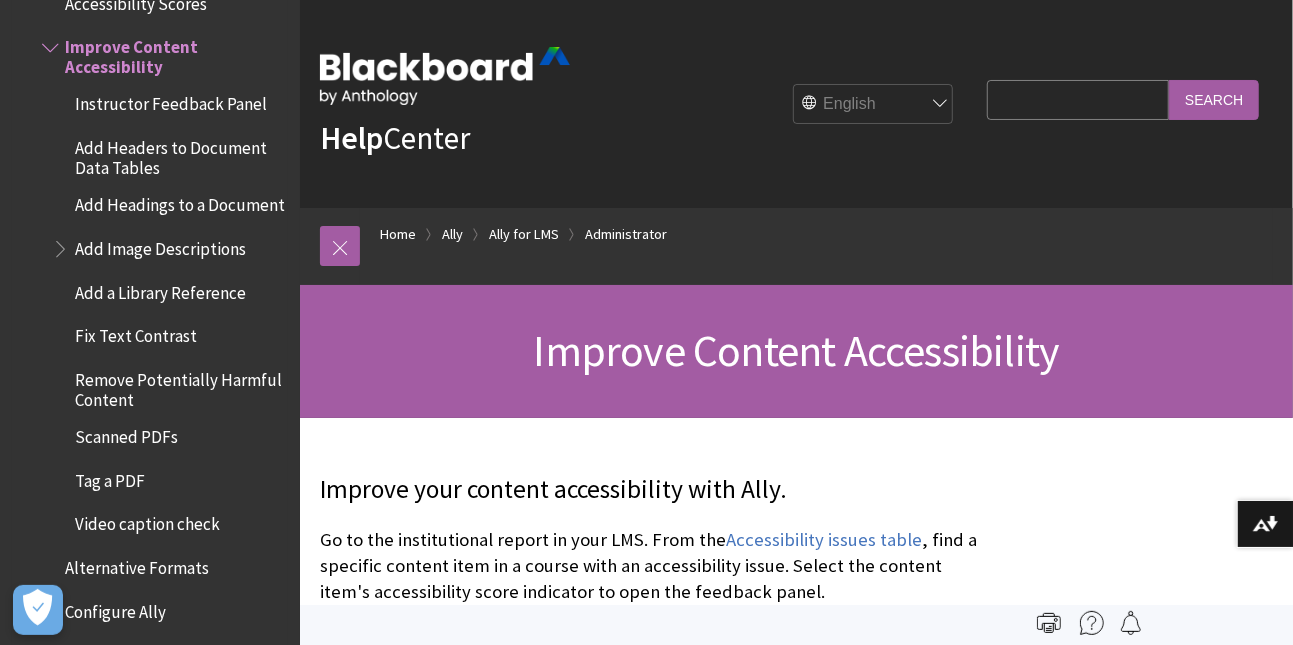 click on "Add Image Descriptions" at bounding box center (160, 245) 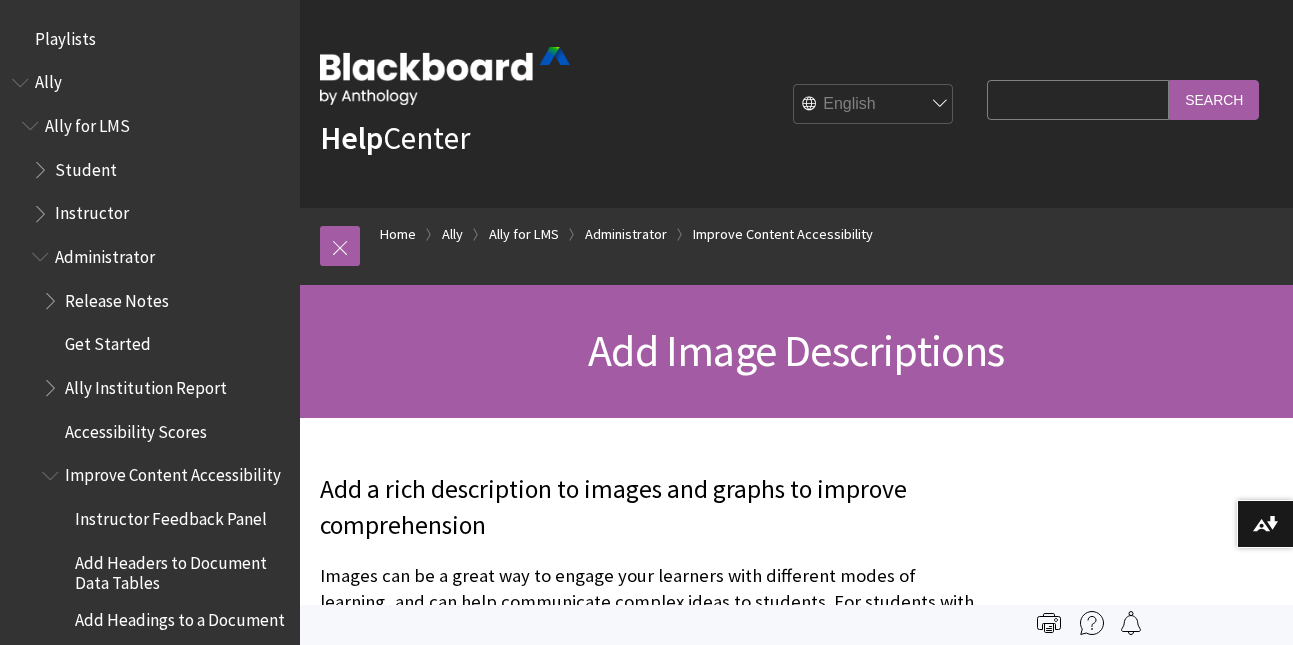 scroll, scrollTop: 0, scrollLeft: 0, axis: both 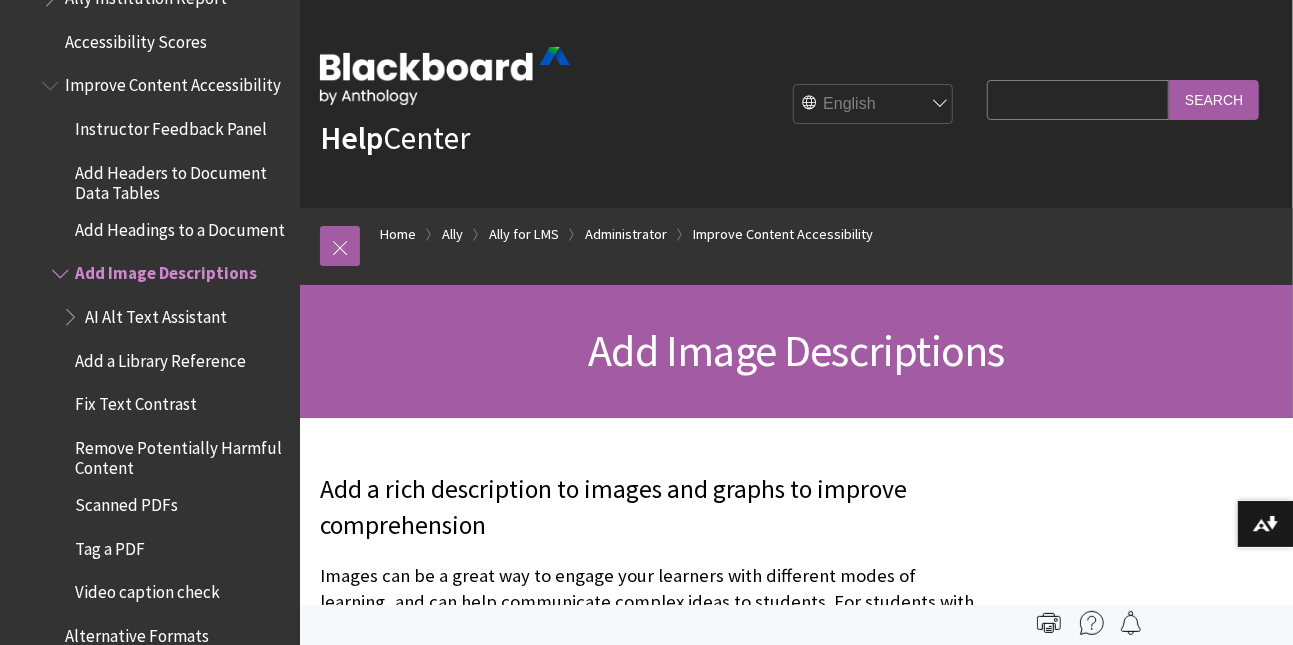 click at bounding box center (72, 312) 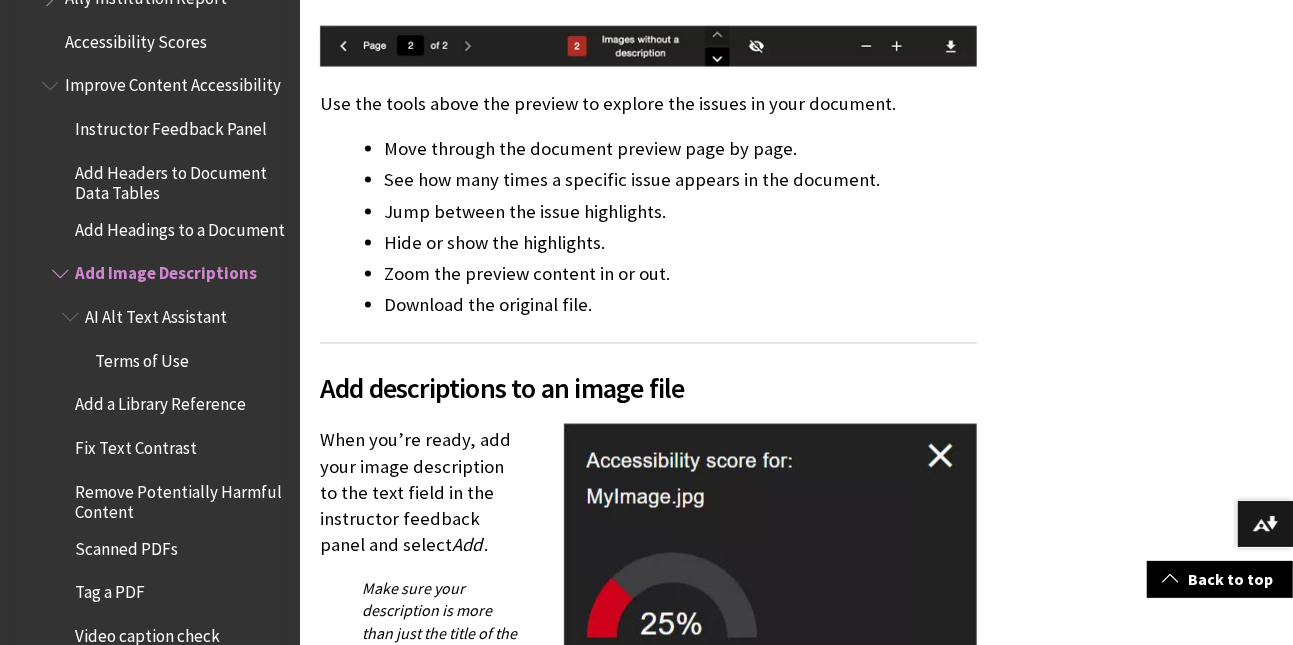 scroll, scrollTop: 1920, scrollLeft: 0, axis: vertical 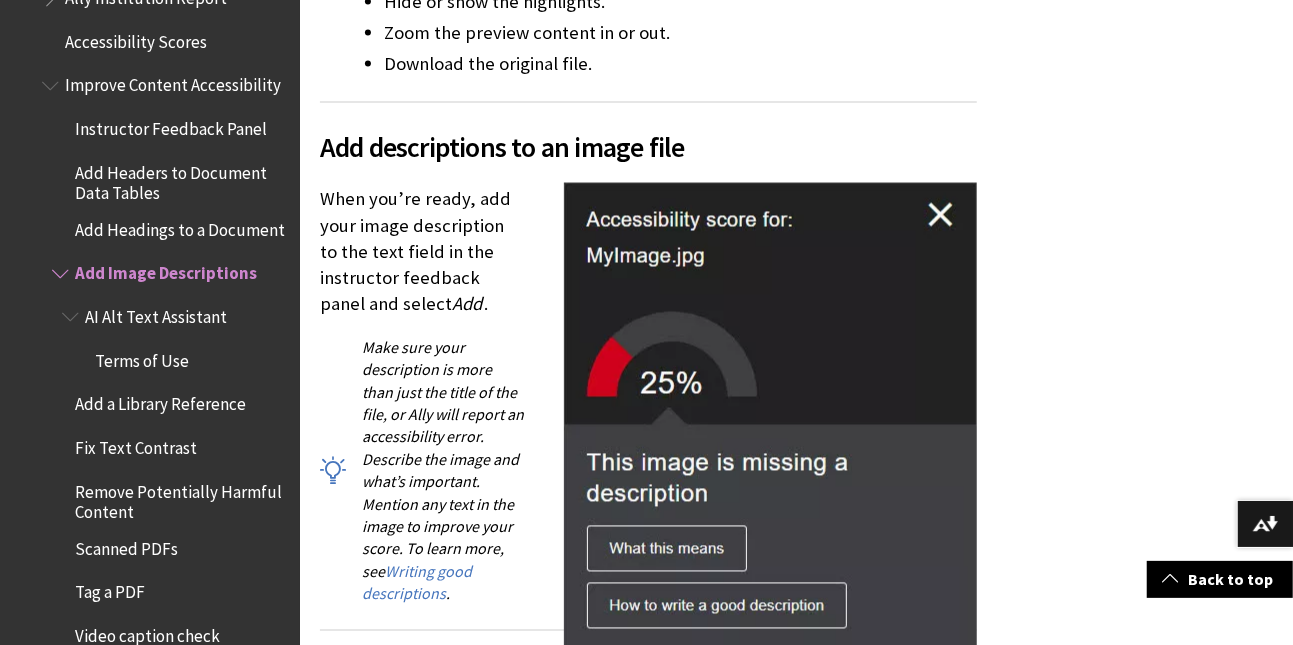 click on "Add descriptions to an image file" at bounding box center [648, 148] 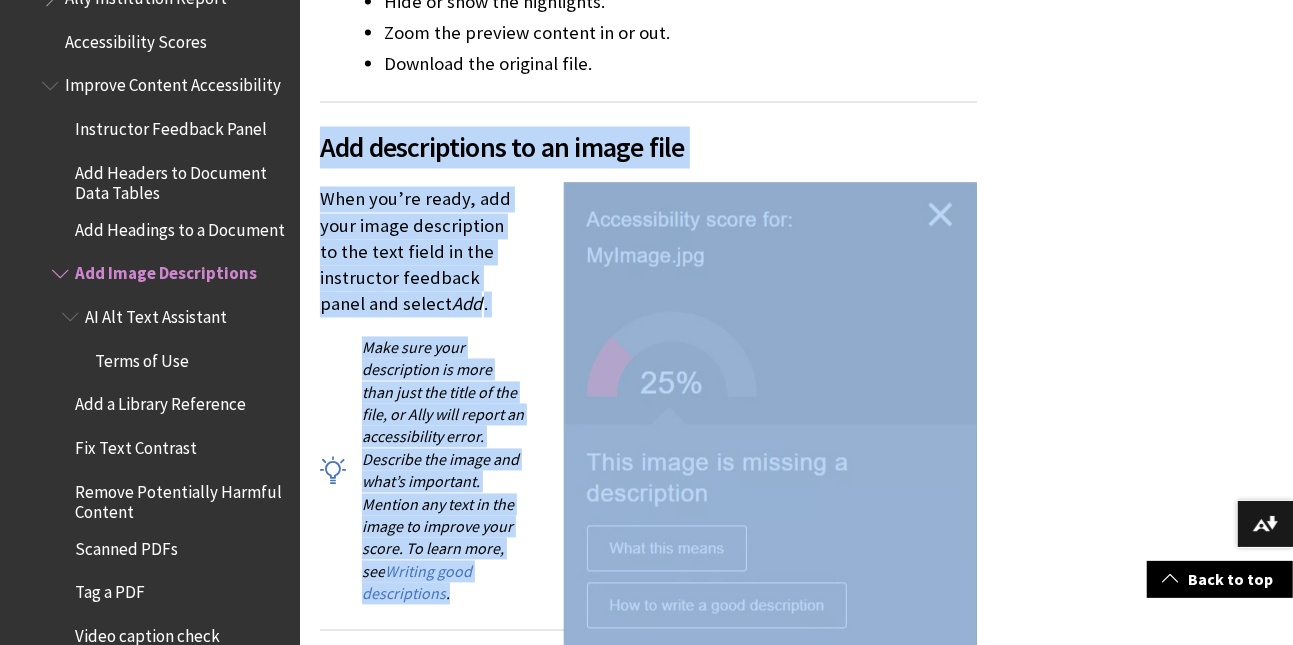 drag, startPoint x: 324, startPoint y: 121, endPoint x: 479, endPoint y: 557, distance: 462.73212 